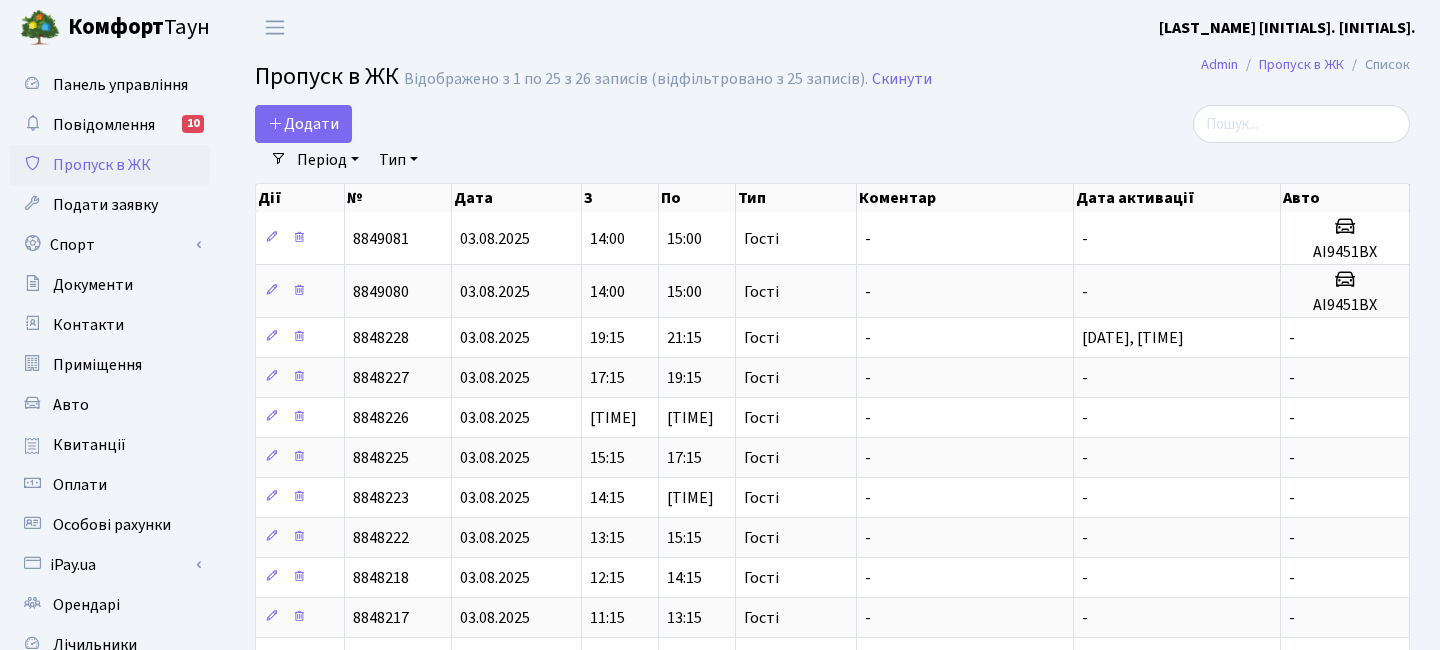 select on "25" 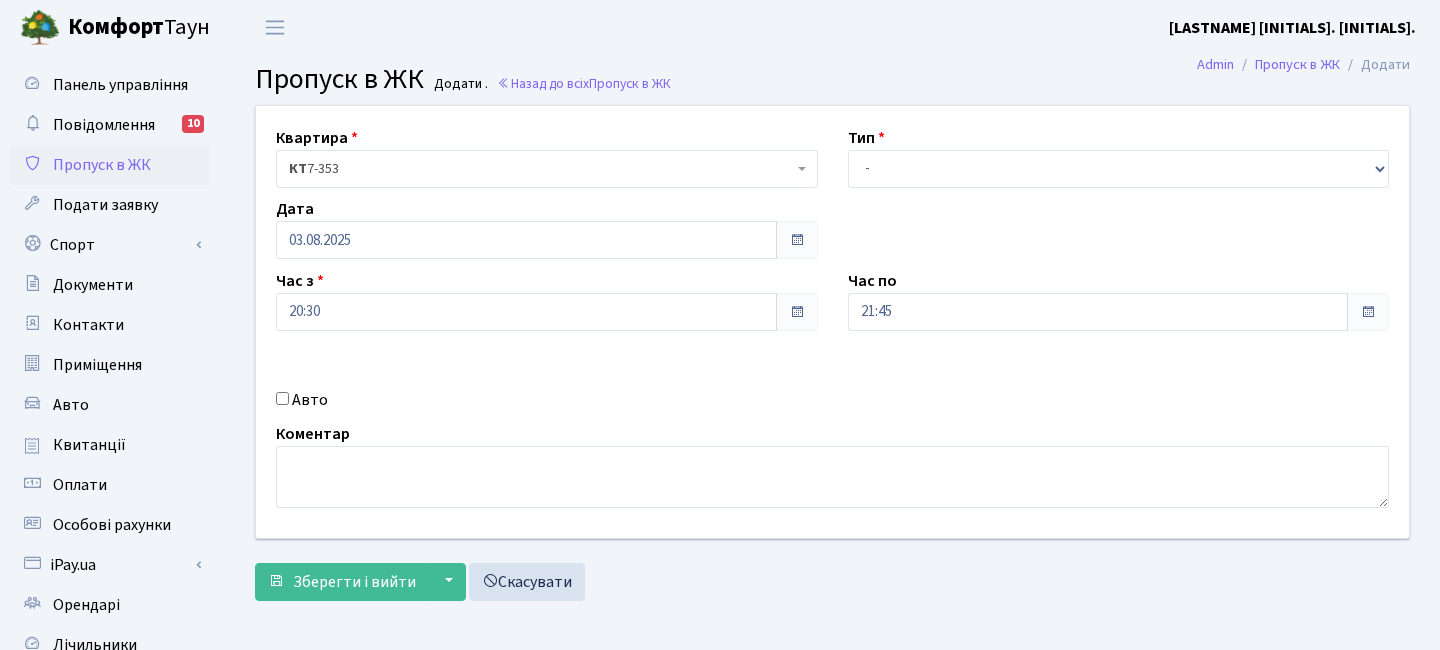 scroll, scrollTop: 0, scrollLeft: 0, axis: both 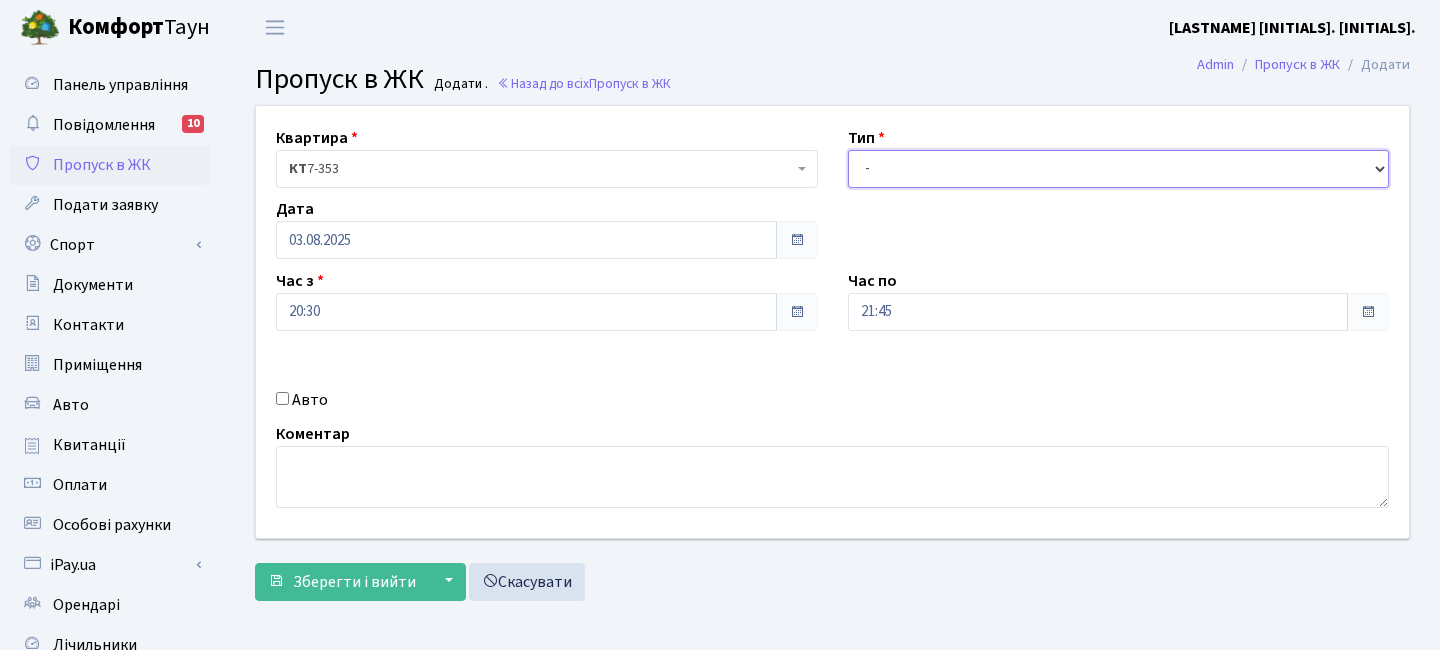 click on "-
Доставка
Таксі
Гості
Сервіс" at bounding box center [1119, 169] 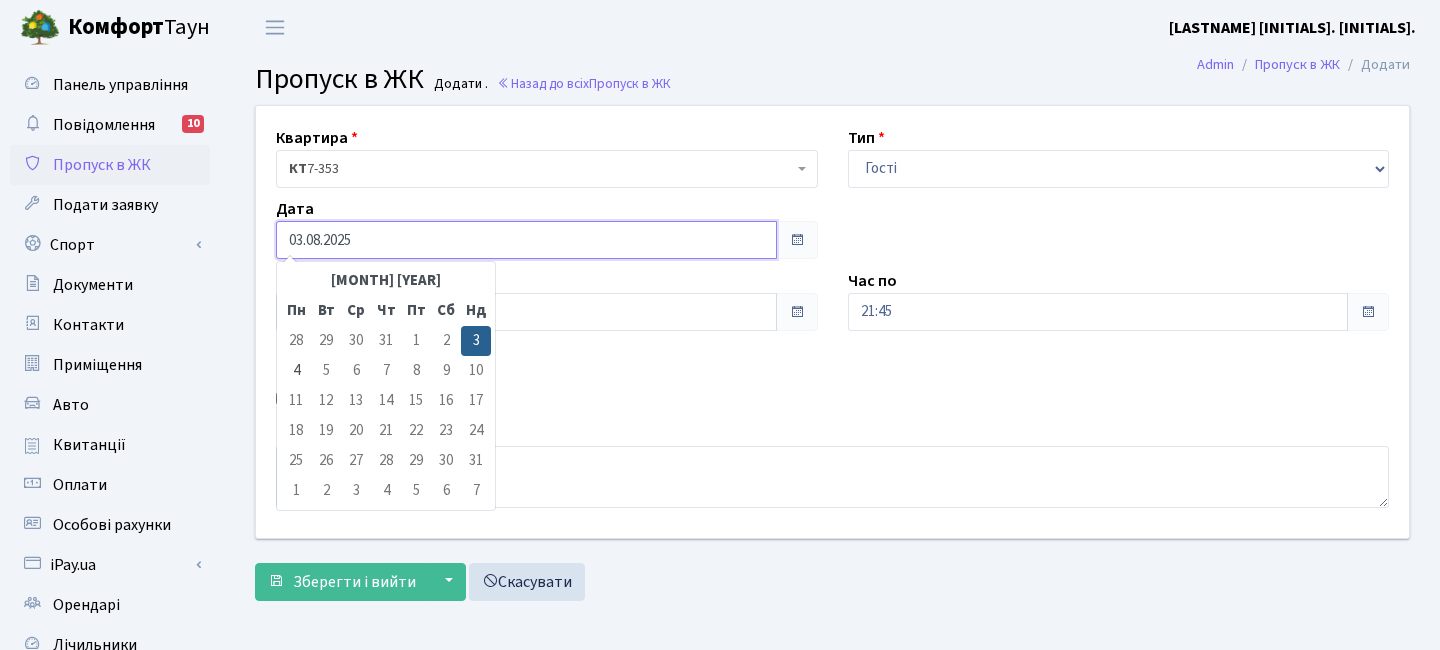 click on "03.08.2025" at bounding box center [526, 240] 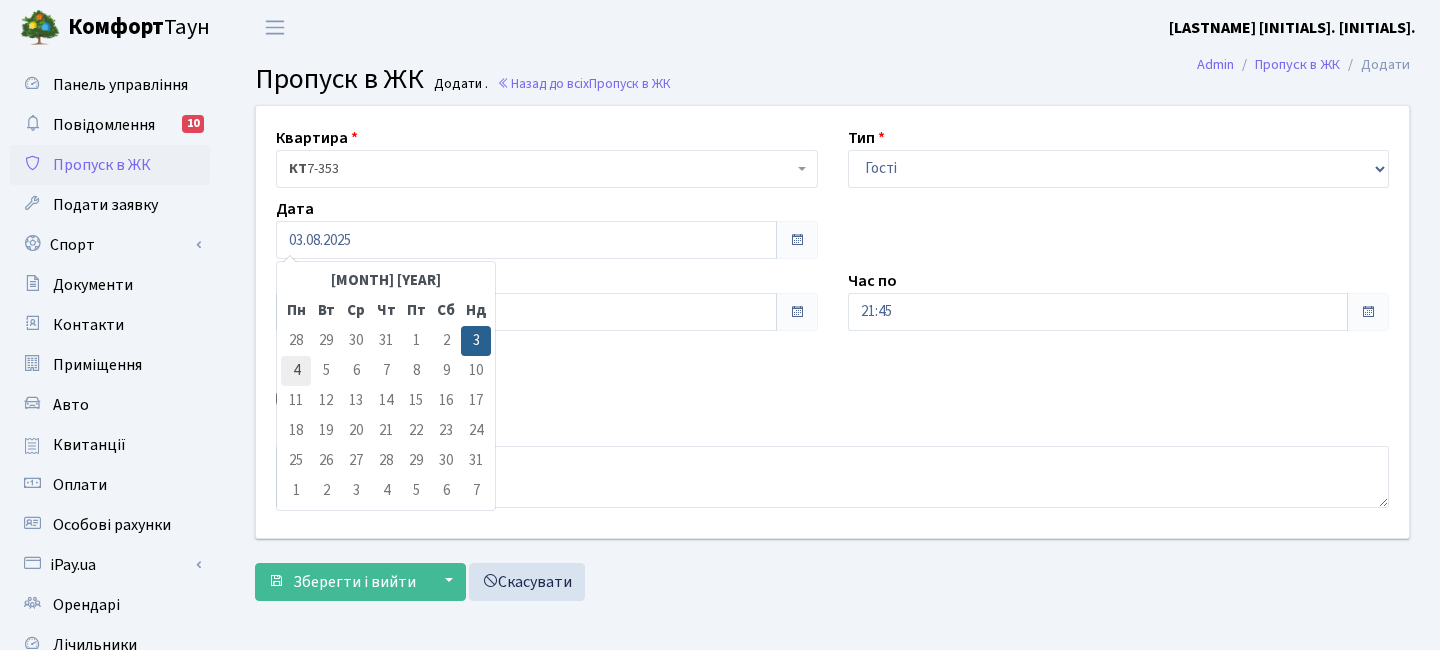 click on "4" at bounding box center (296, 371) 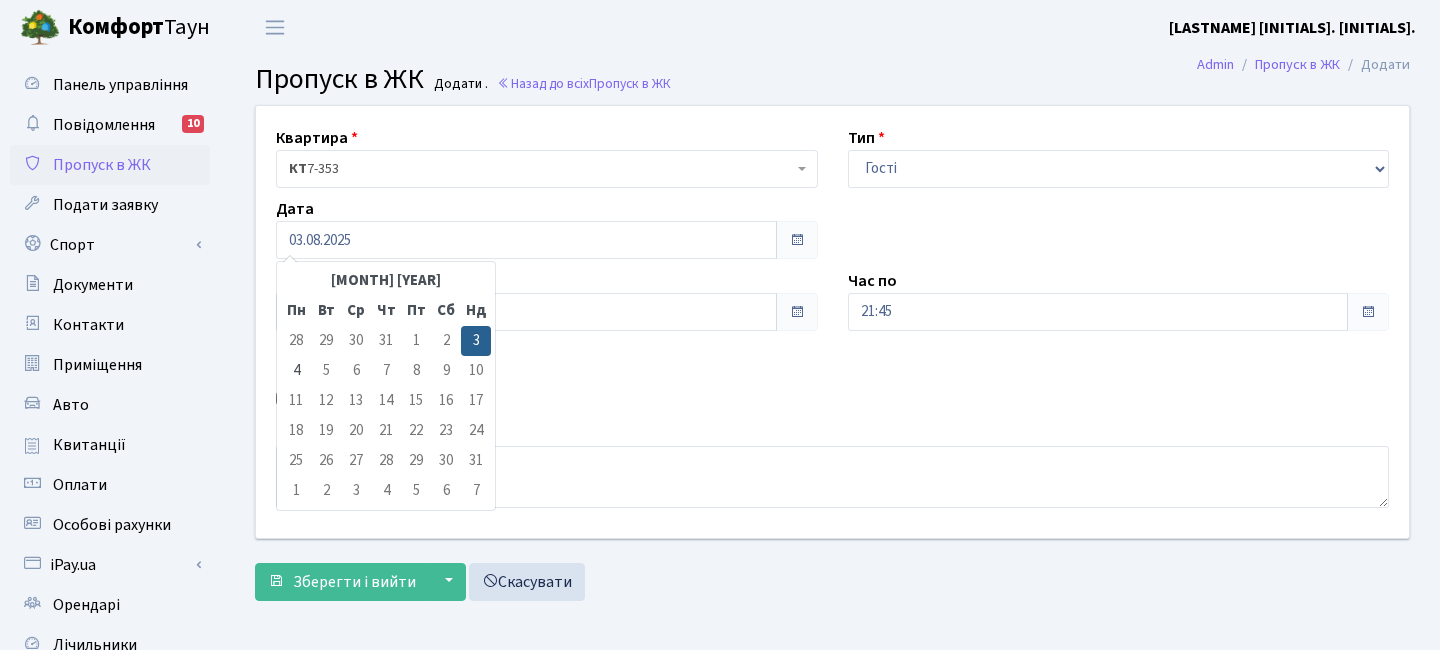 type on "[DATE]" 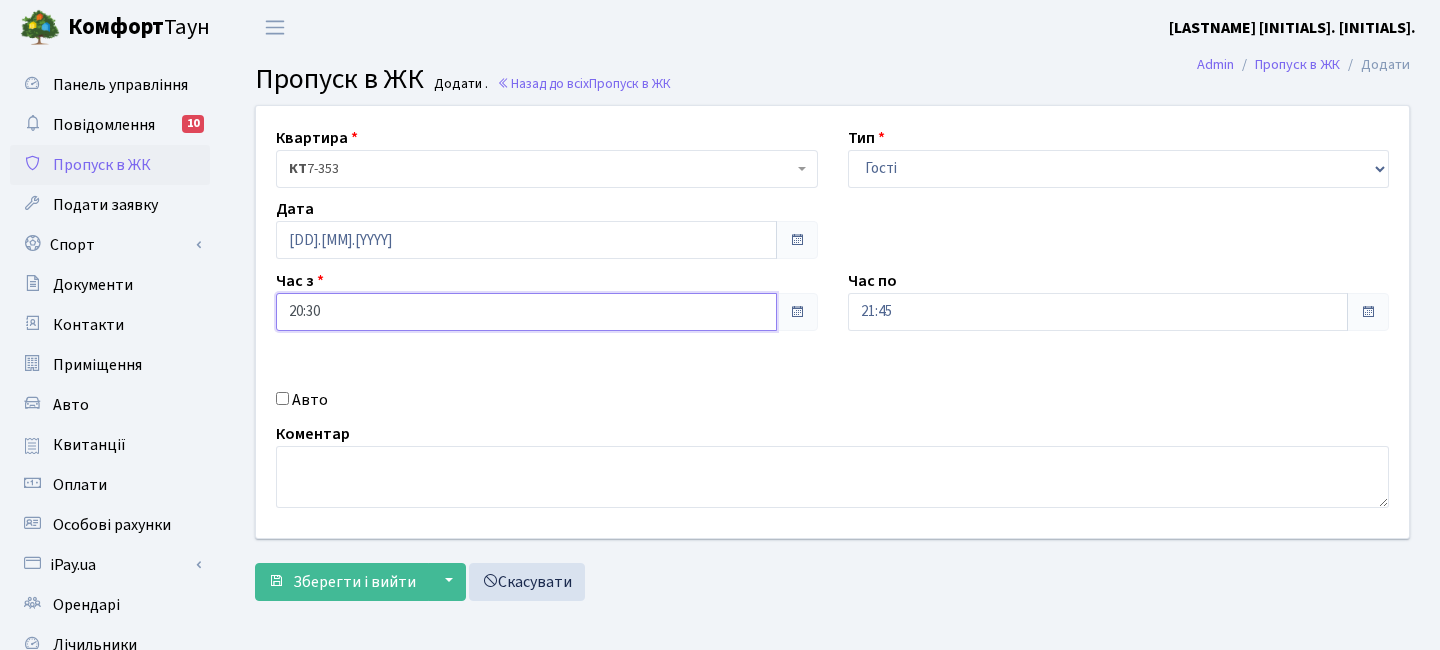 drag, startPoint x: 328, startPoint y: 319, endPoint x: 380, endPoint y: 293, distance: 58.137768 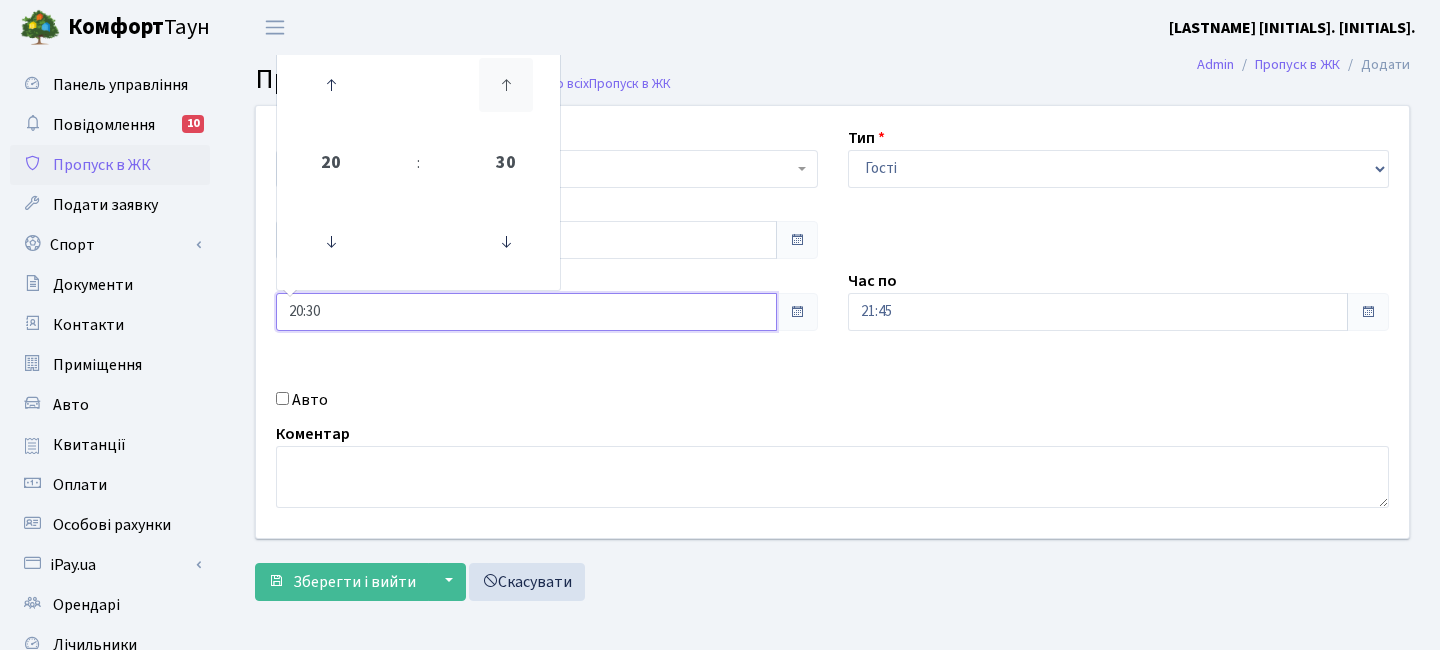 click at bounding box center (506, 85) 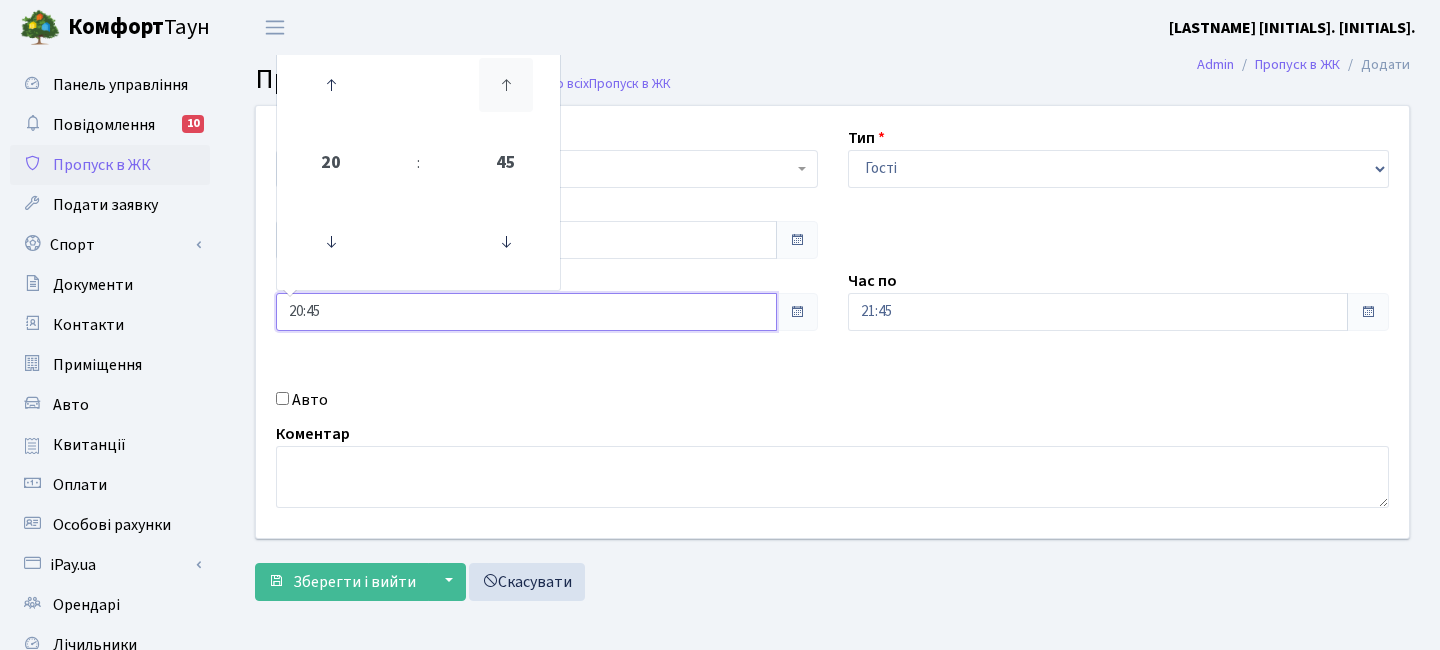 click at bounding box center [506, 85] 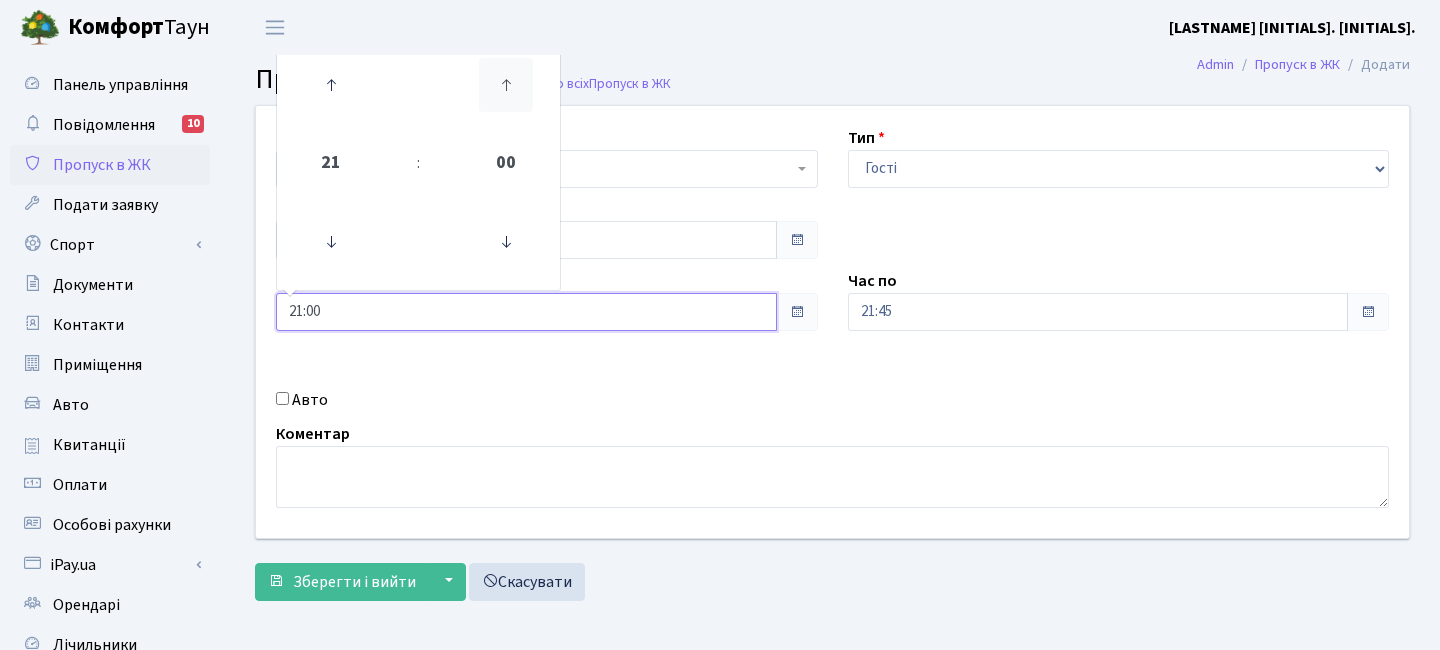 click at bounding box center (506, 85) 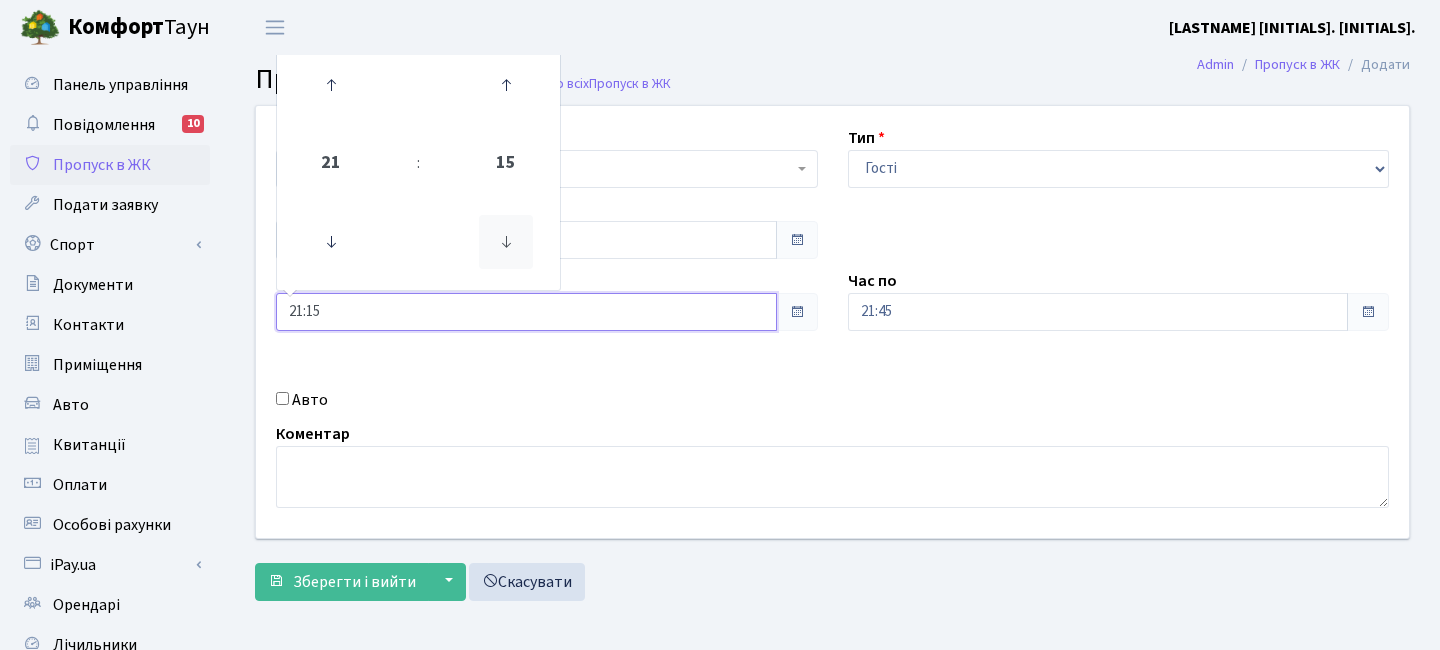 click at bounding box center (506, 242) 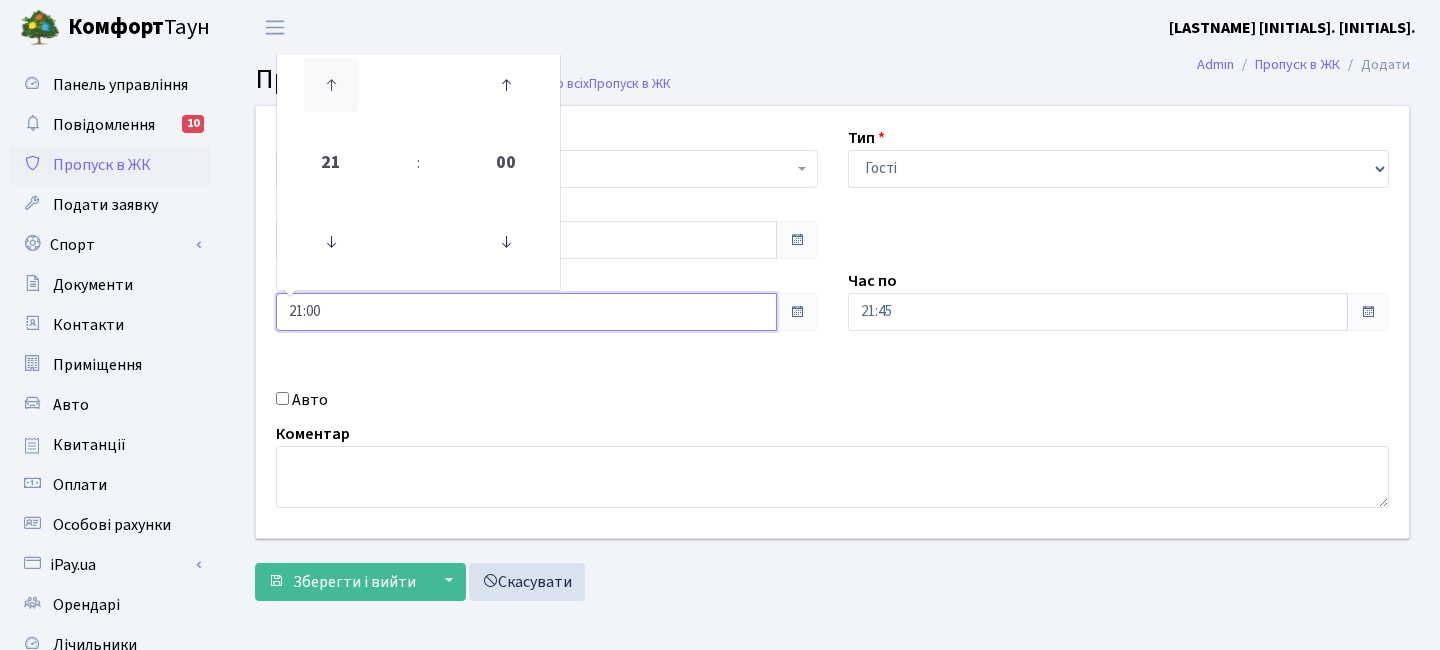 click at bounding box center (331, 85) 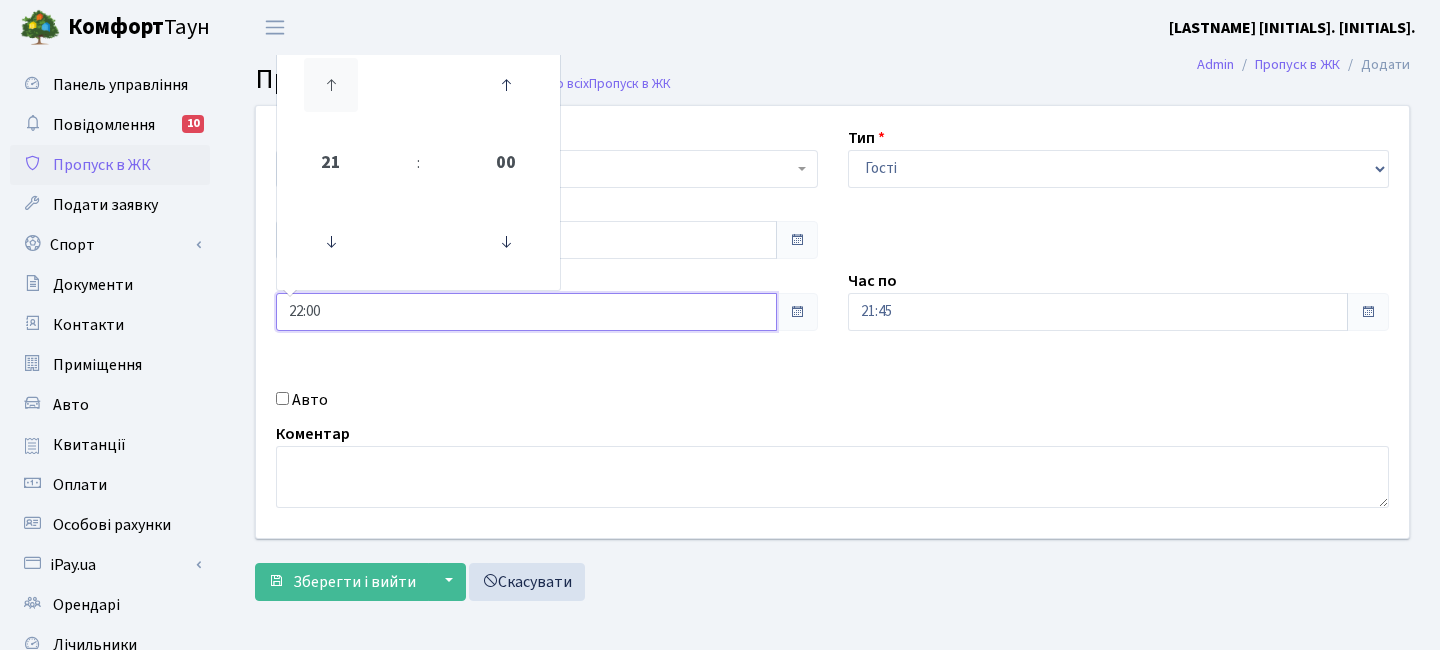 click at bounding box center [331, 85] 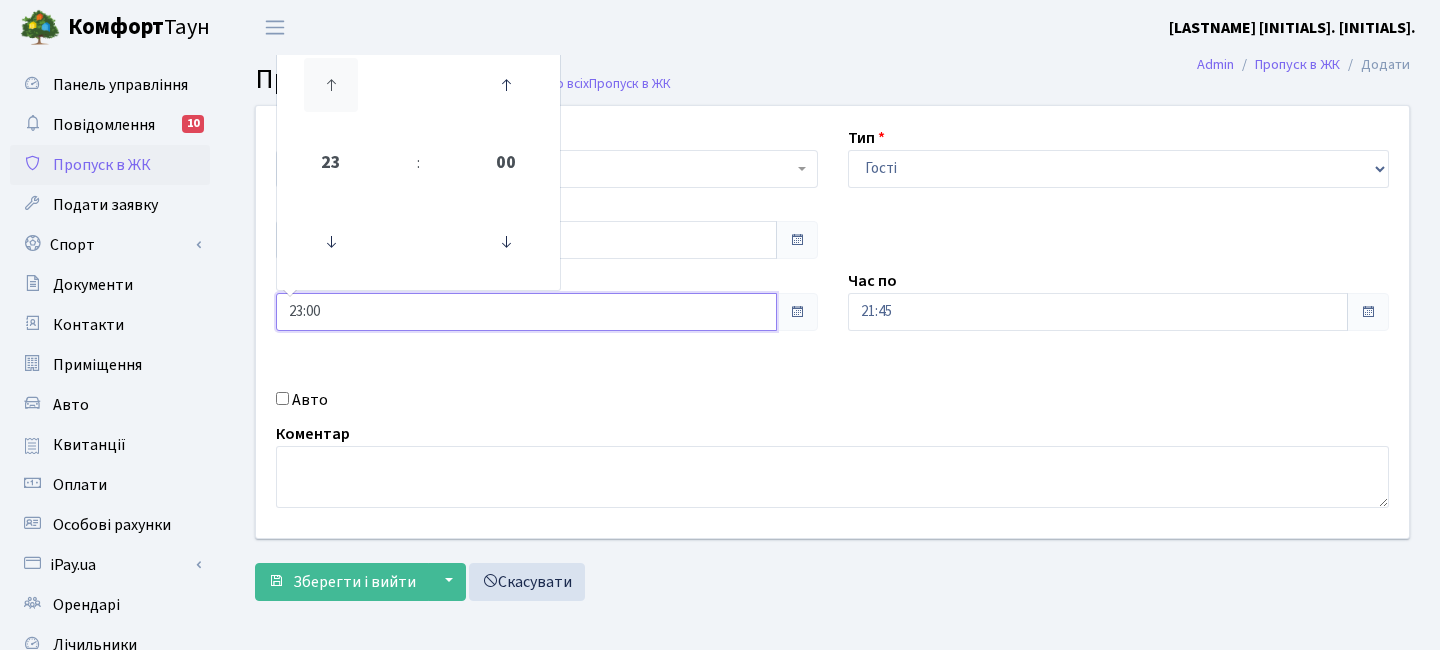 click at bounding box center [331, 85] 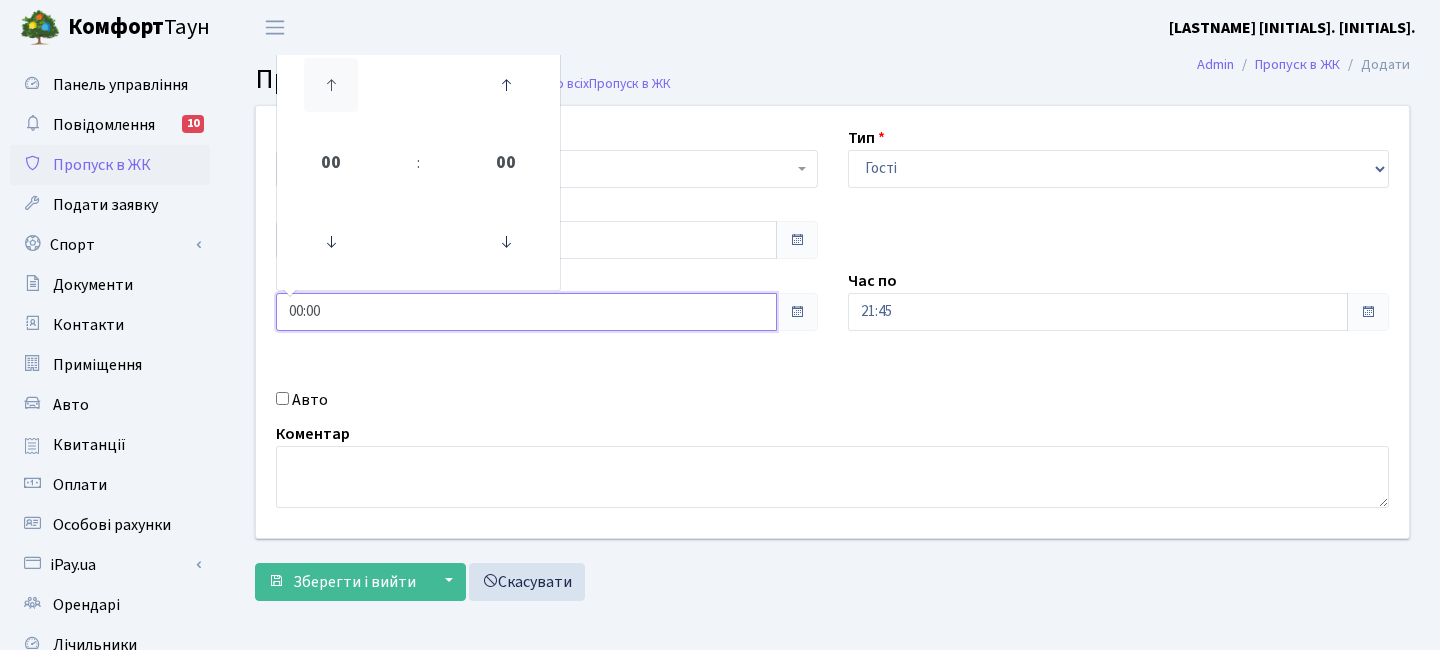 click at bounding box center [331, 85] 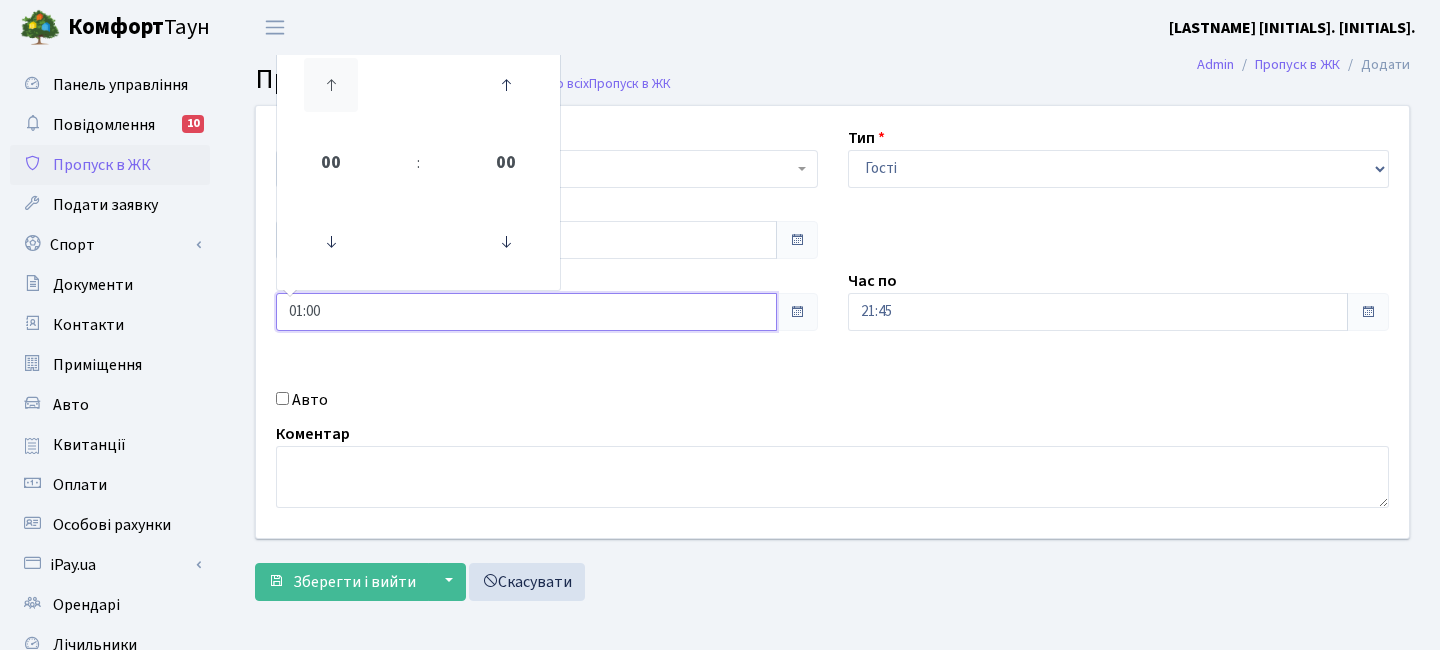 click at bounding box center [331, 85] 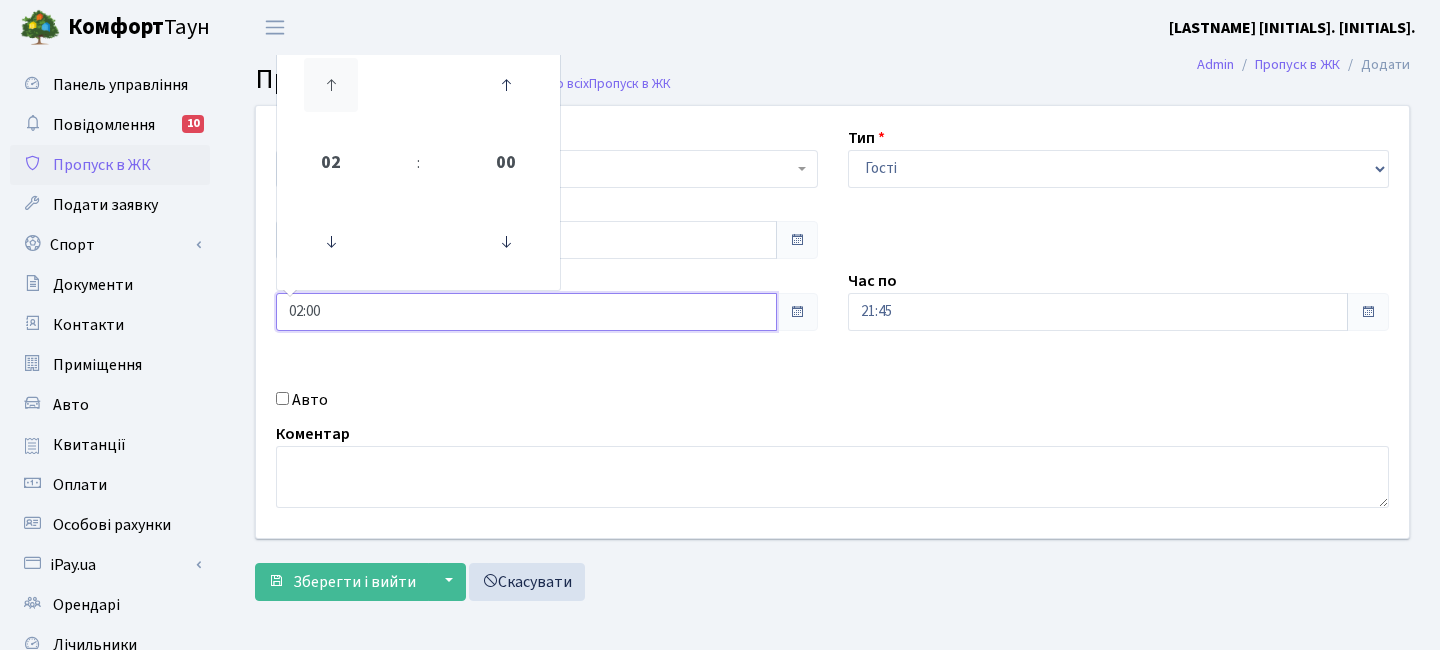 click at bounding box center [331, 85] 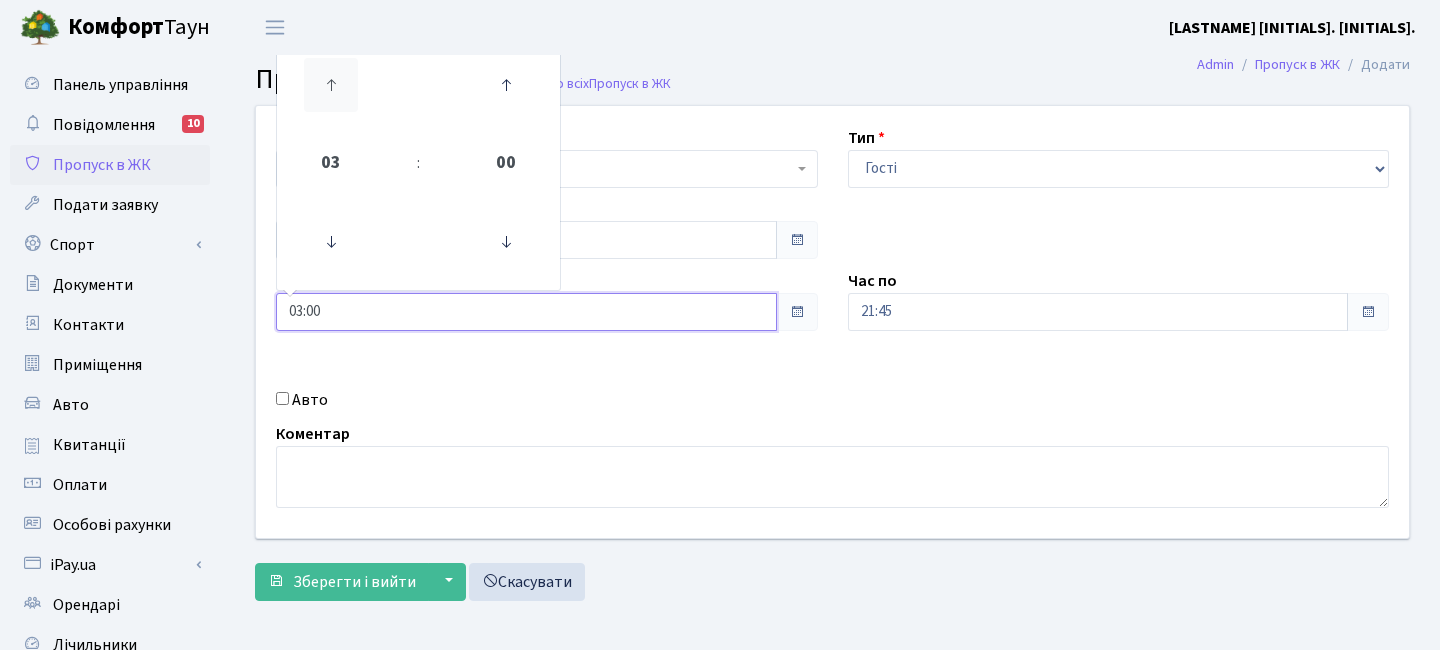 click at bounding box center (331, 85) 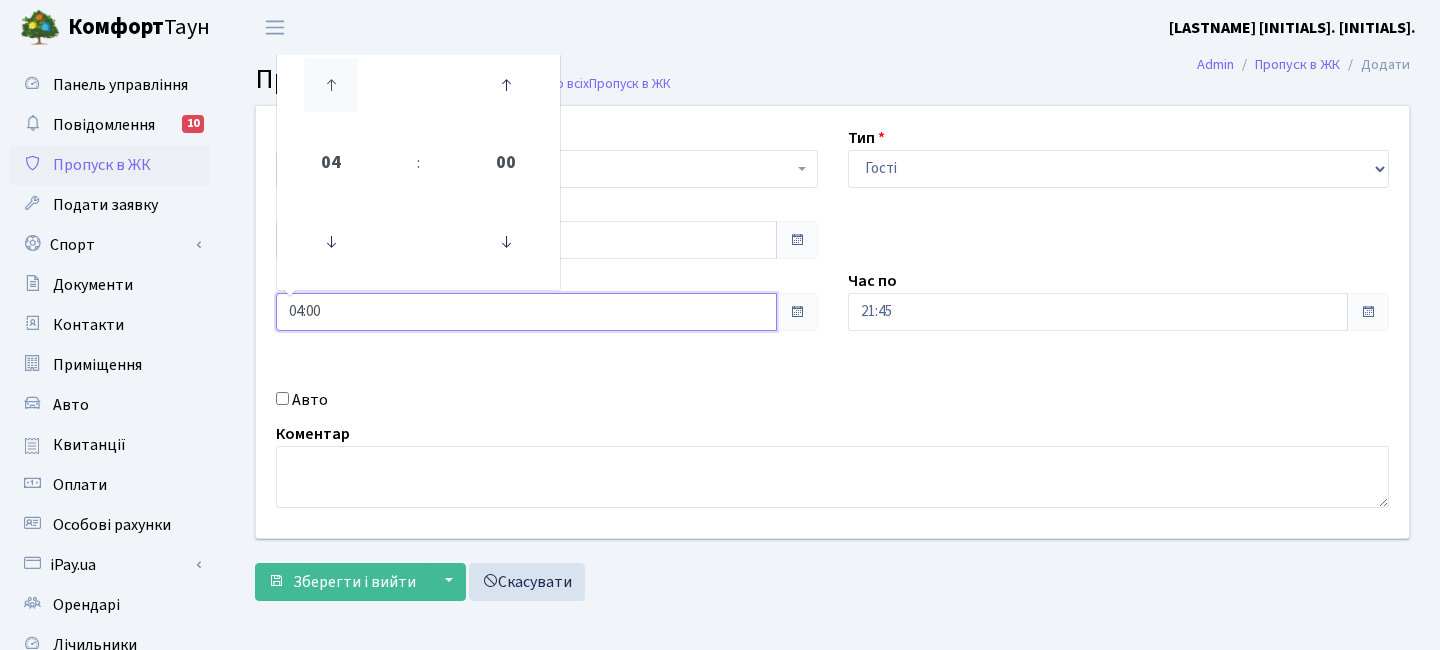 click at bounding box center (331, 85) 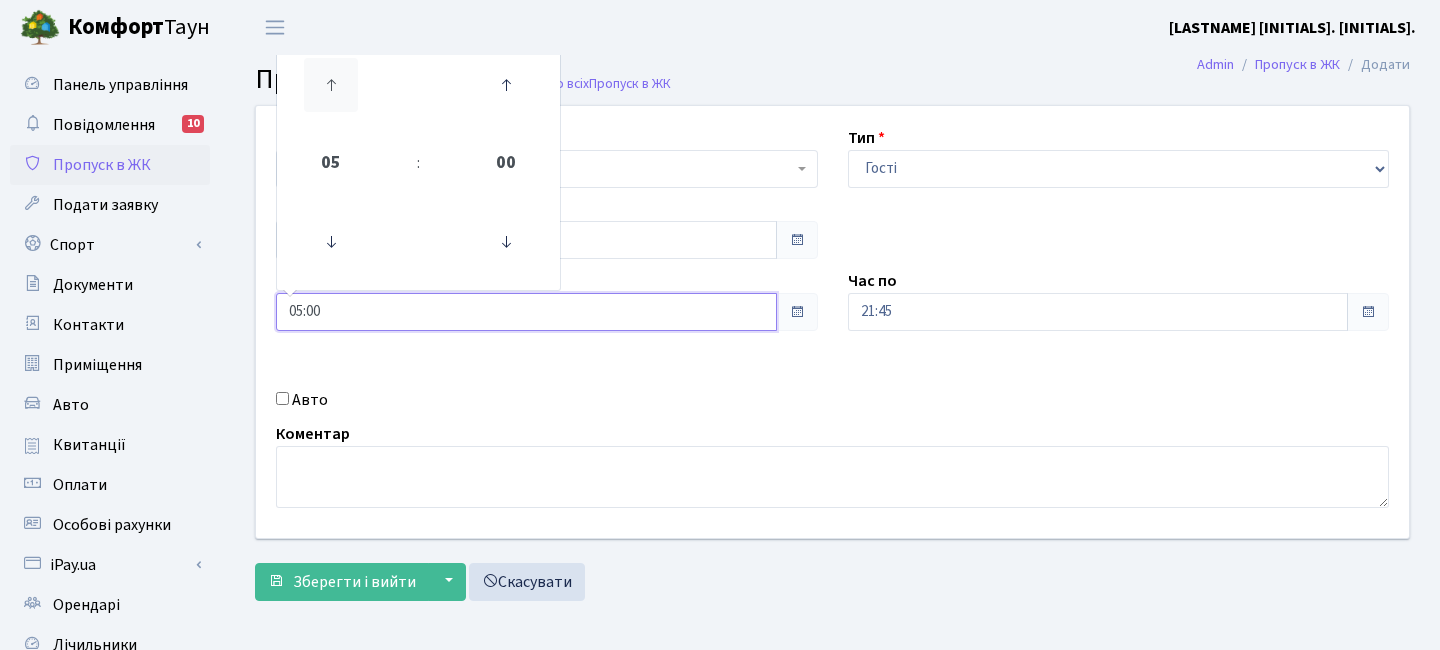 click at bounding box center (331, 85) 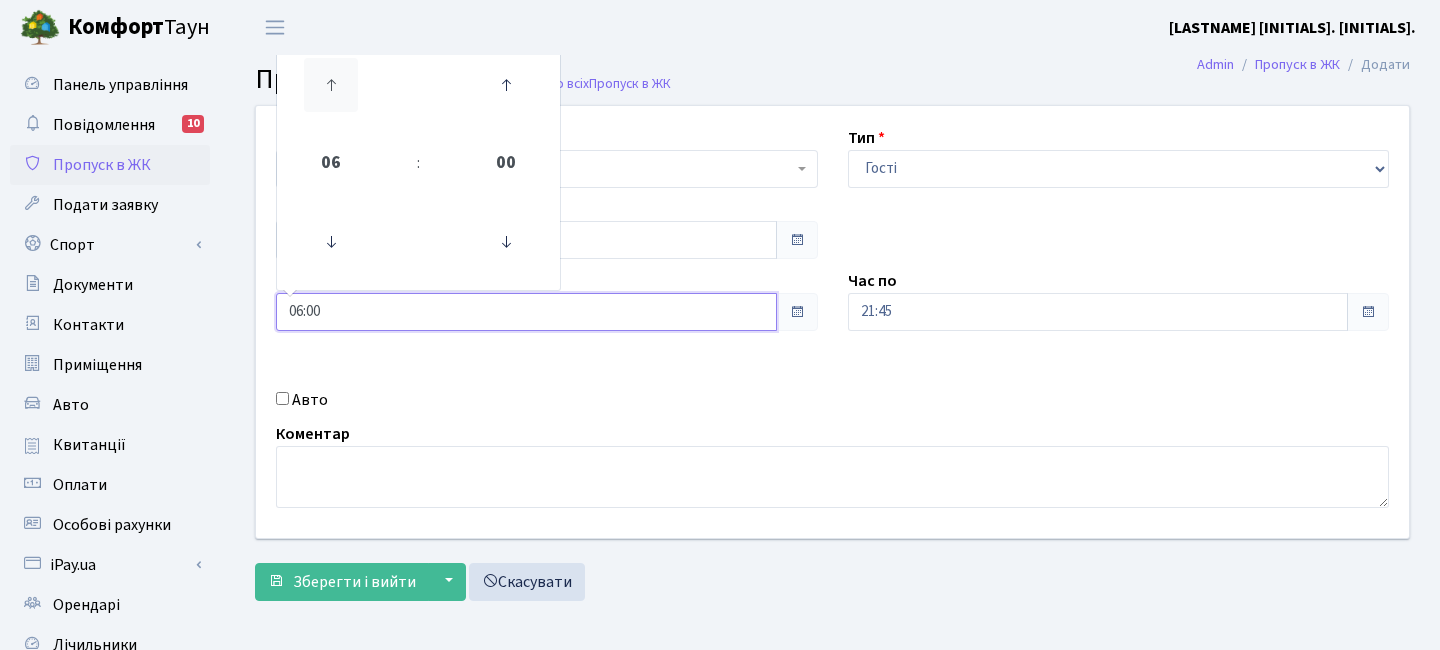 click at bounding box center [331, 85] 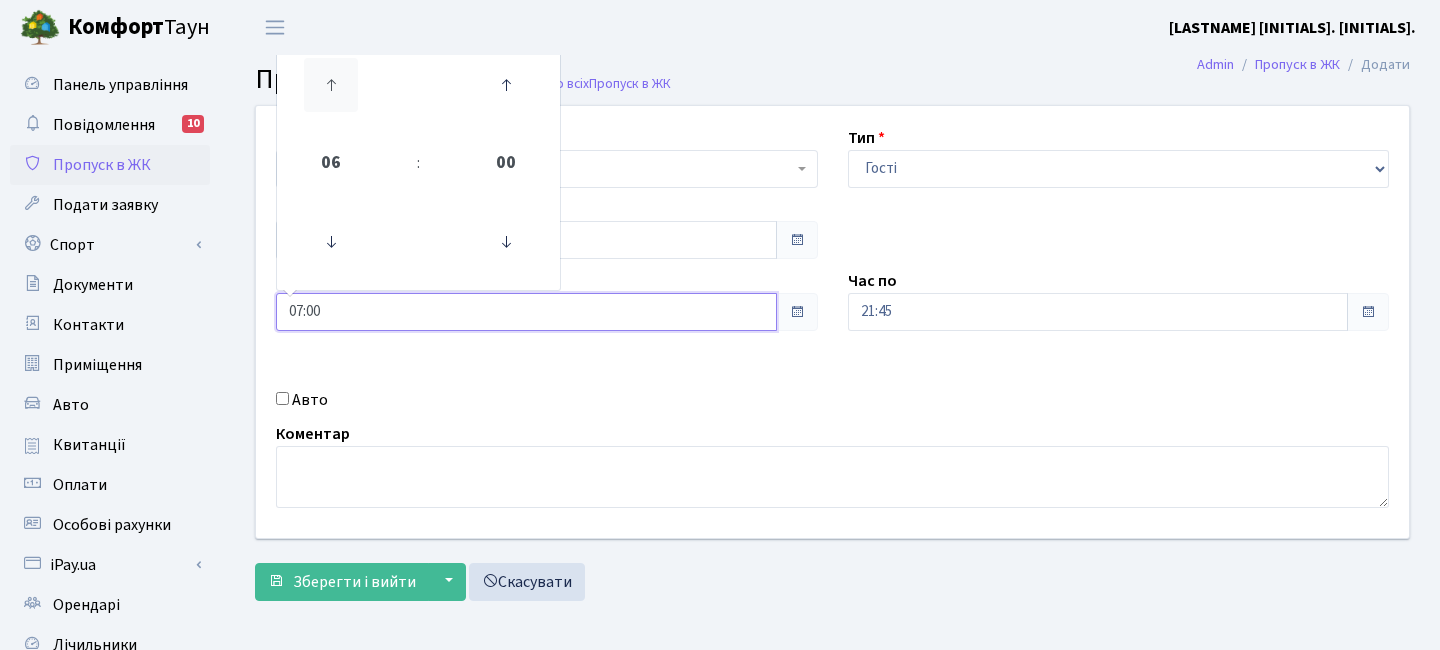 click at bounding box center (331, 85) 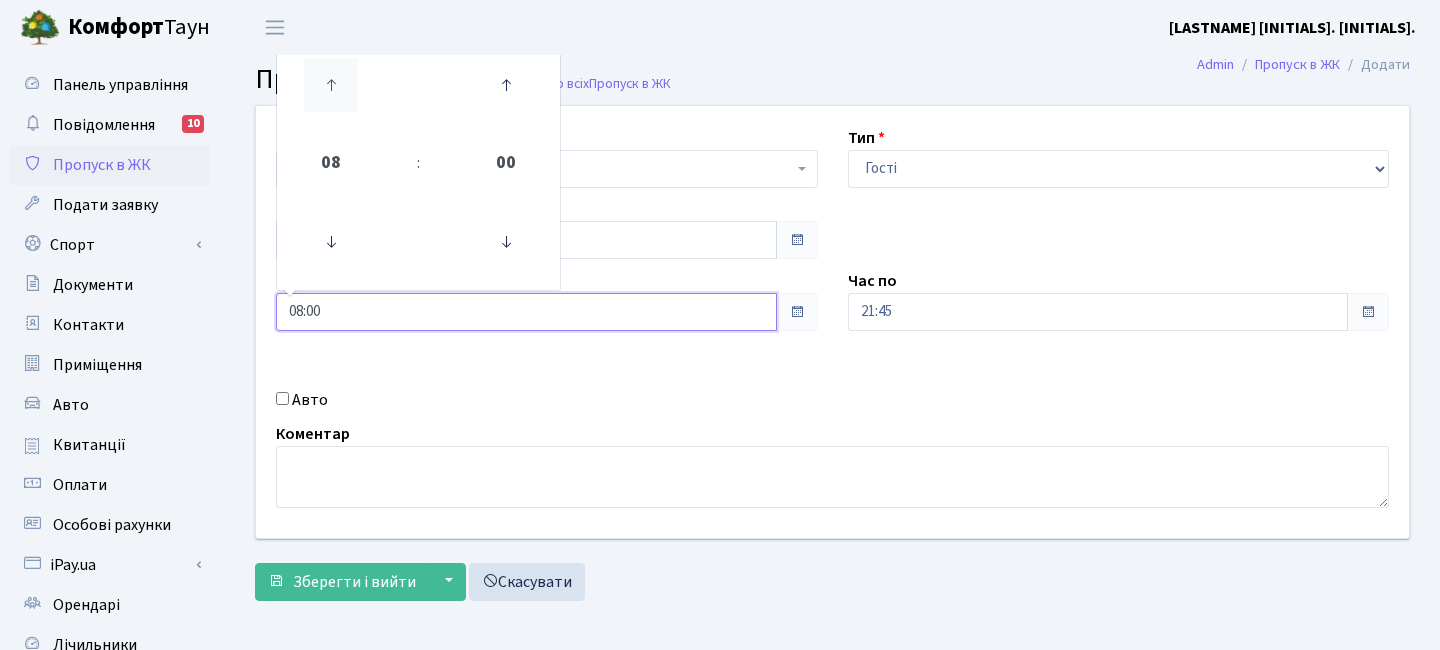click at bounding box center [331, 85] 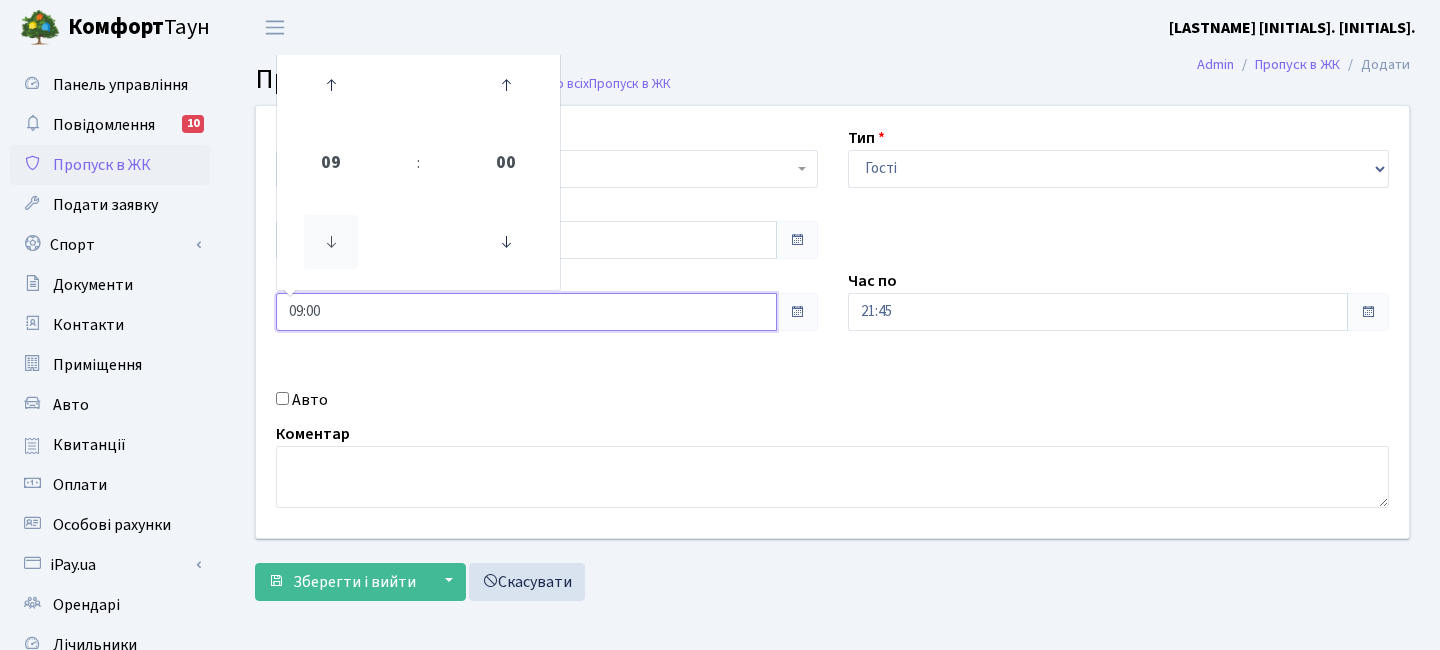 click at bounding box center (331, 242) 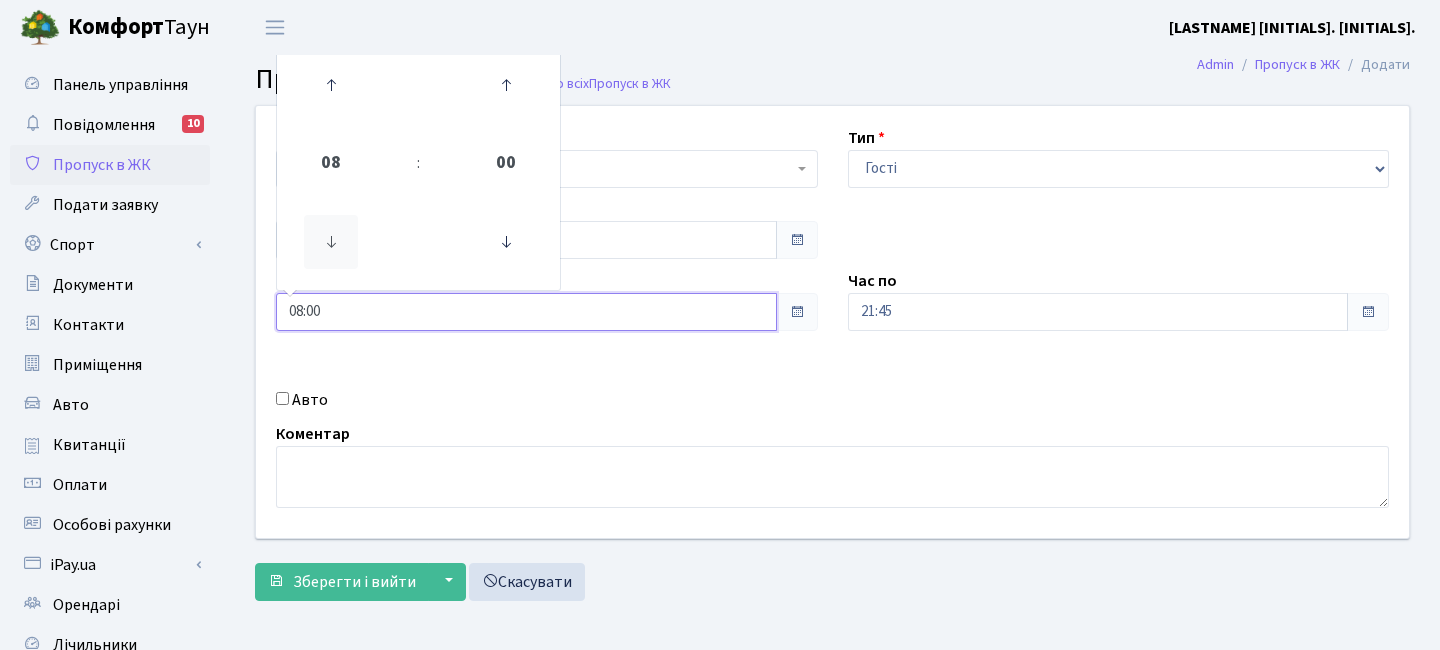 click at bounding box center (331, 242) 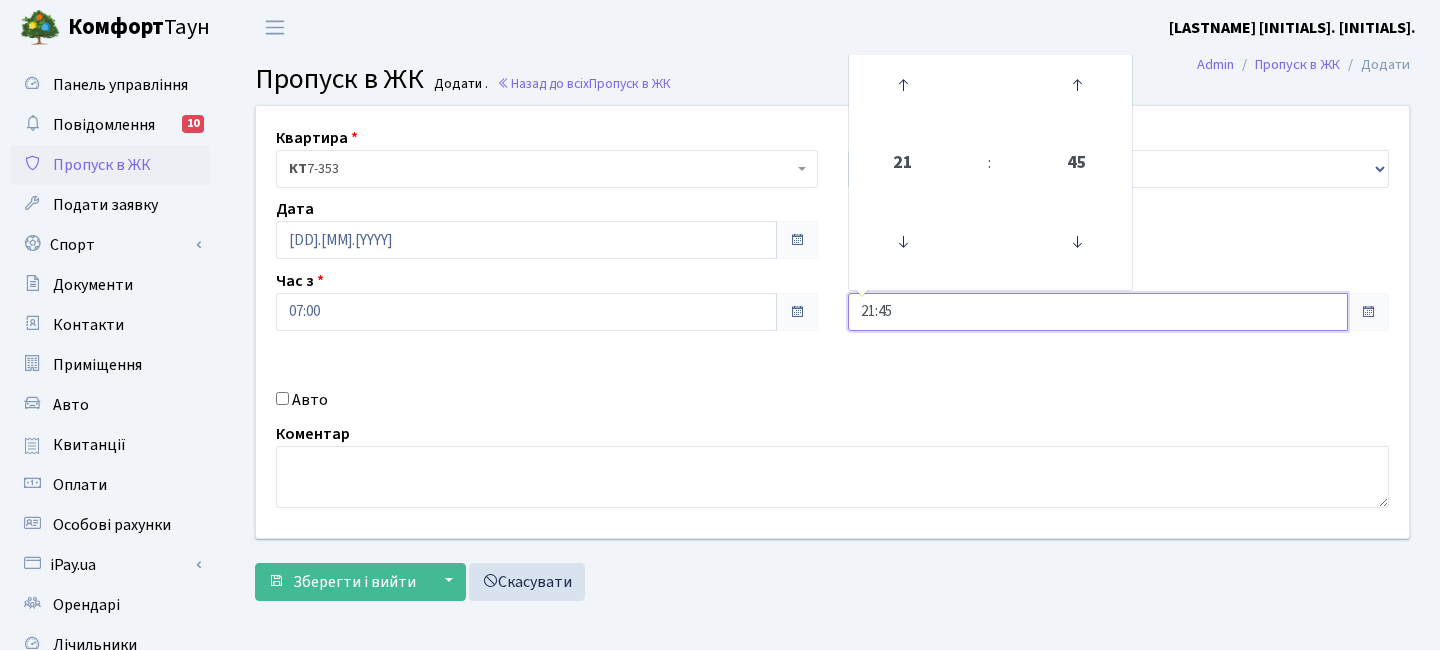 click on "21:45" at bounding box center [1098, 312] 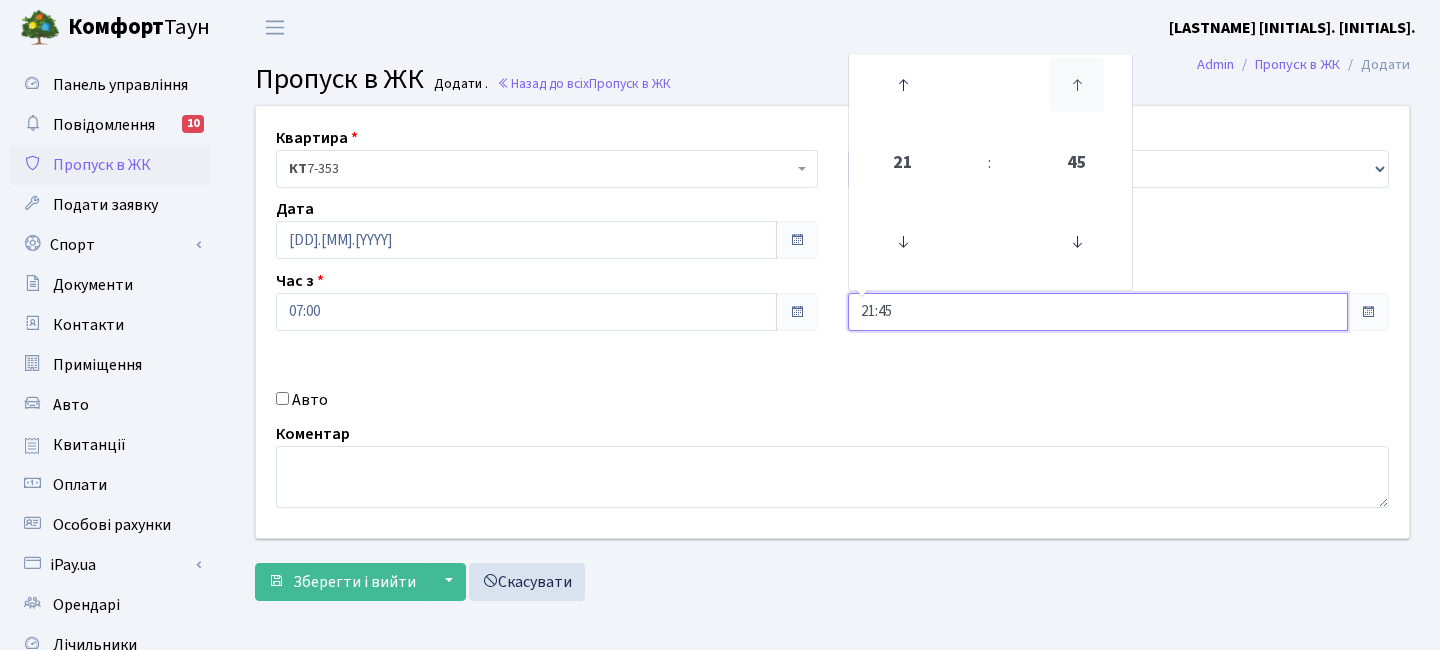 click at bounding box center [1077, 85] 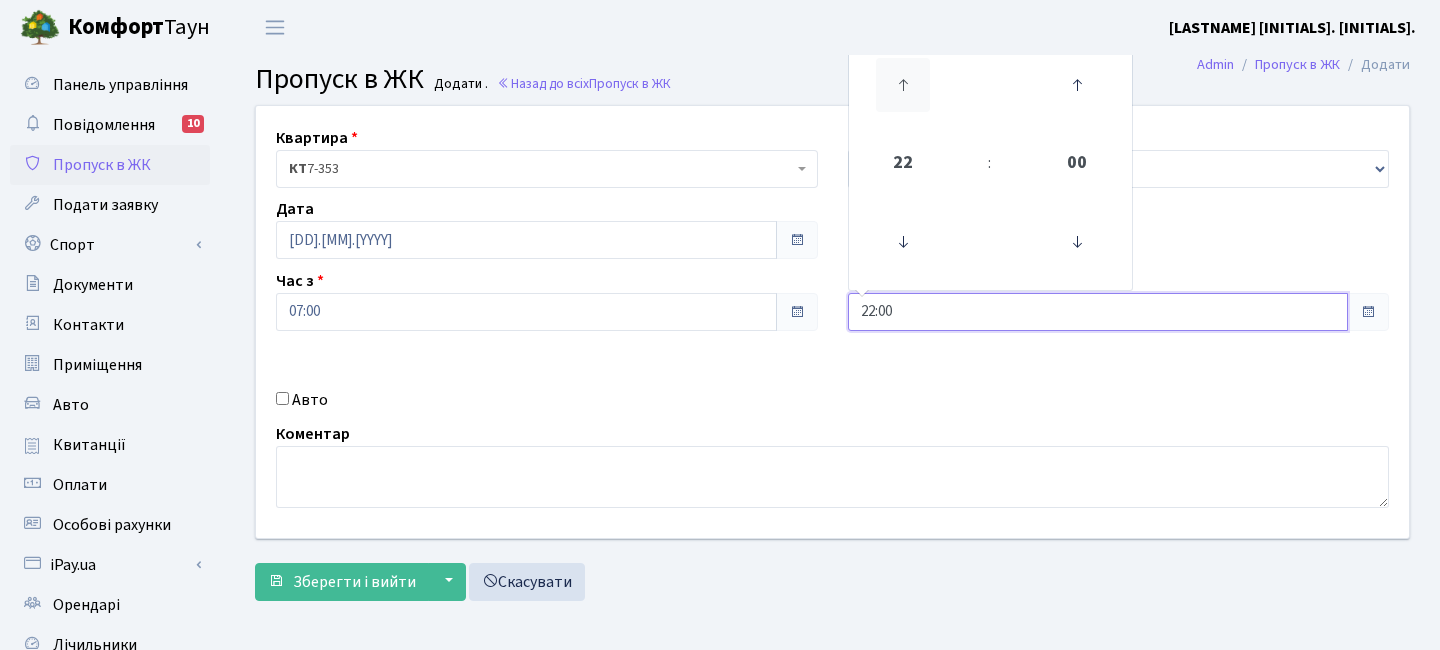 click at bounding box center (903, 85) 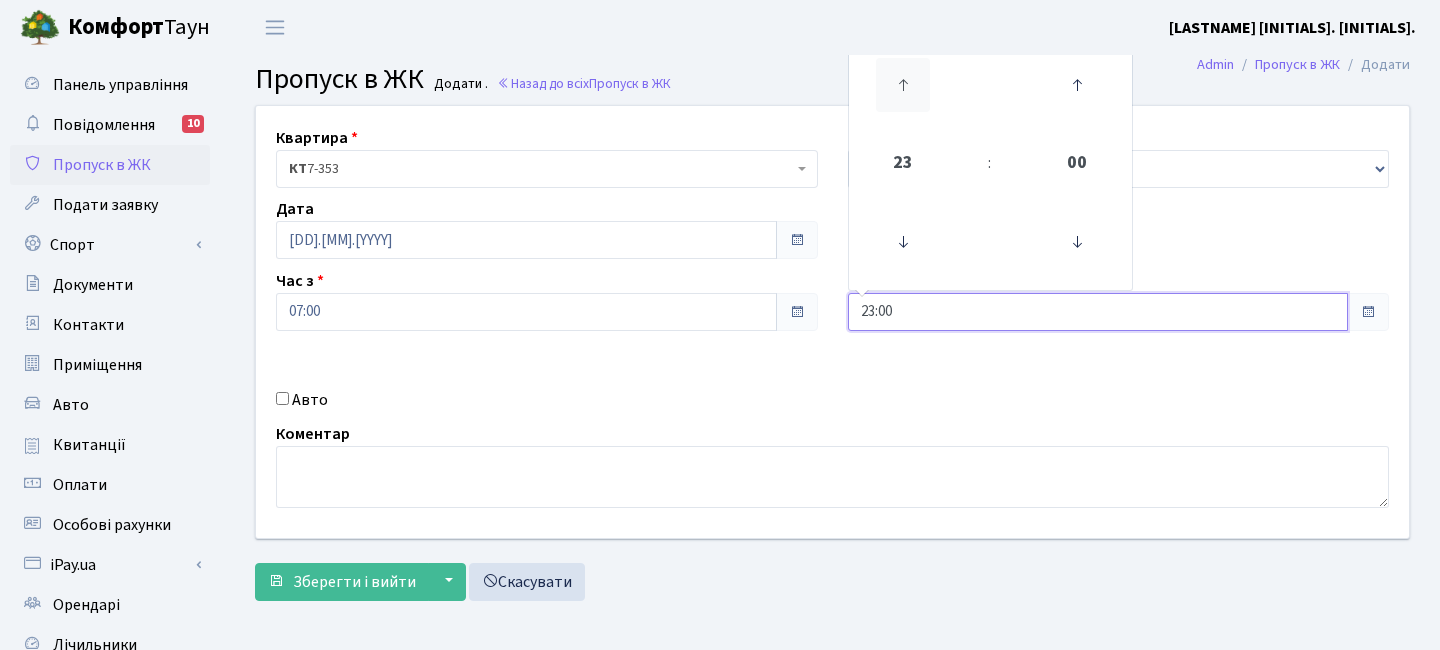 click at bounding box center (903, 85) 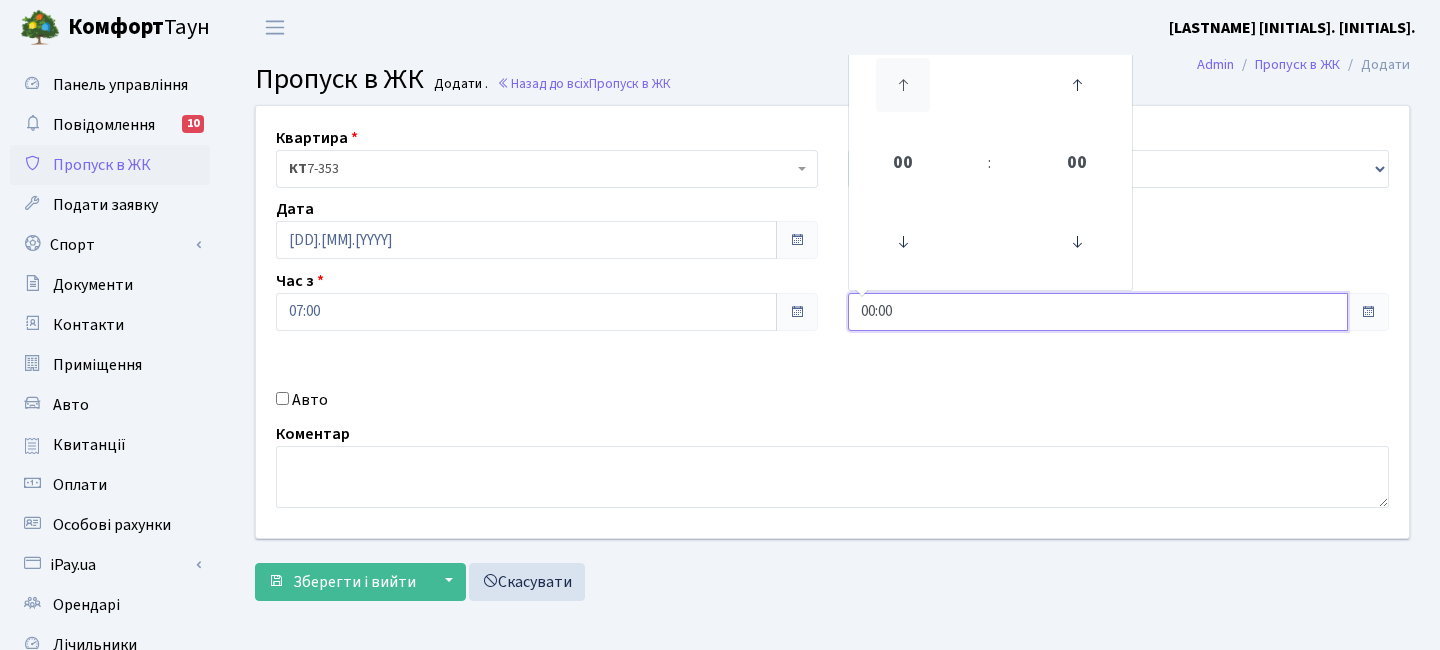 click at bounding box center [903, 85] 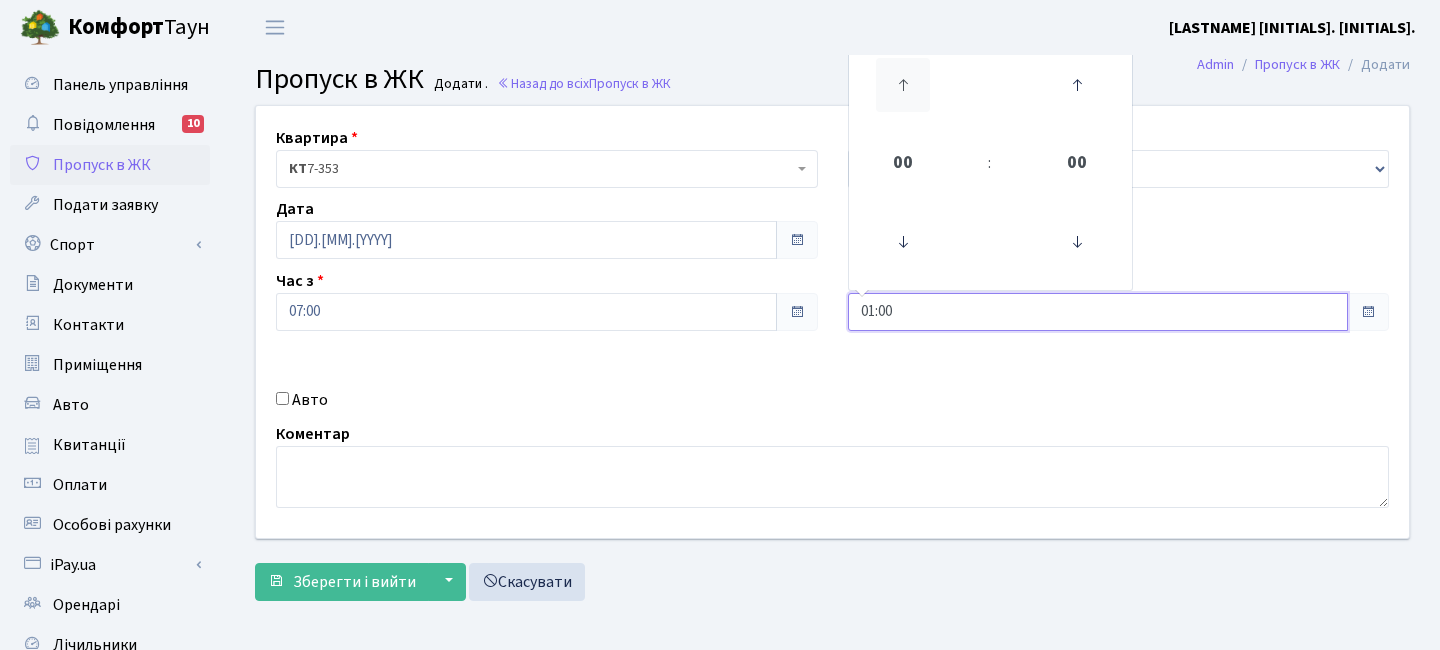 click at bounding box center [903, 85] 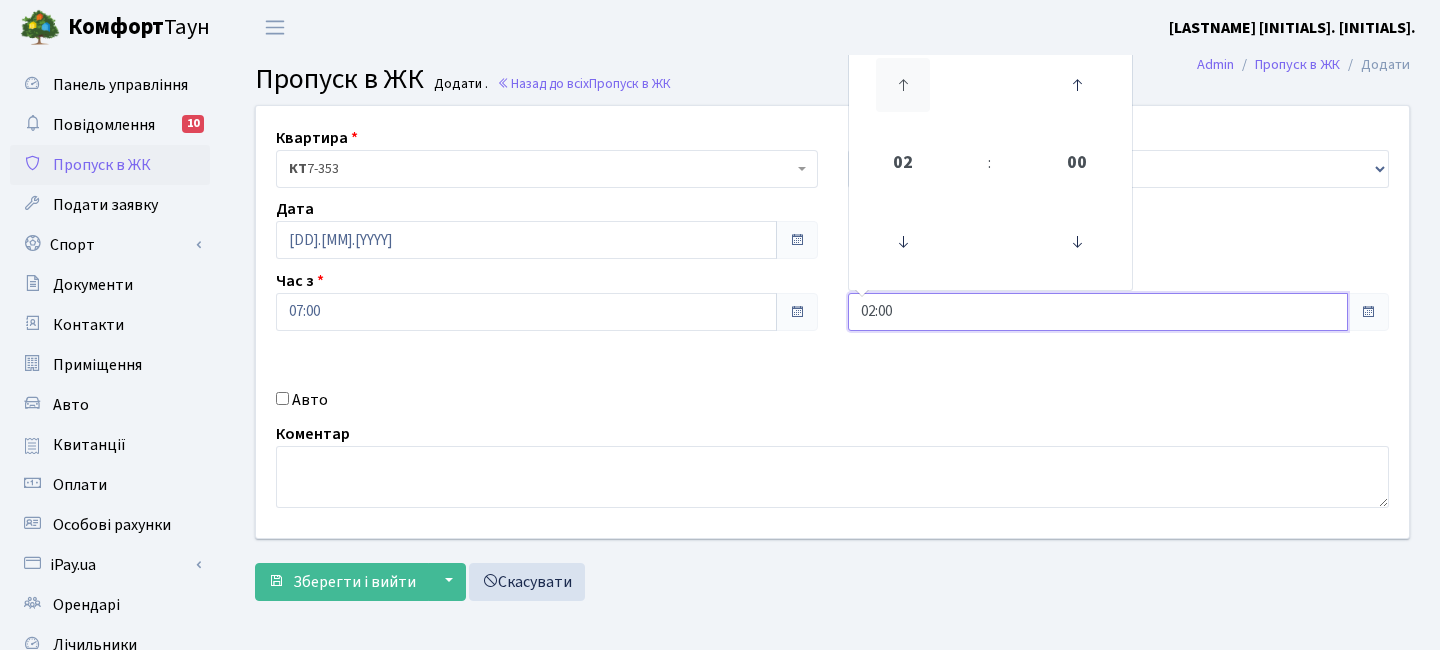 click at bounding box center (903, 85) 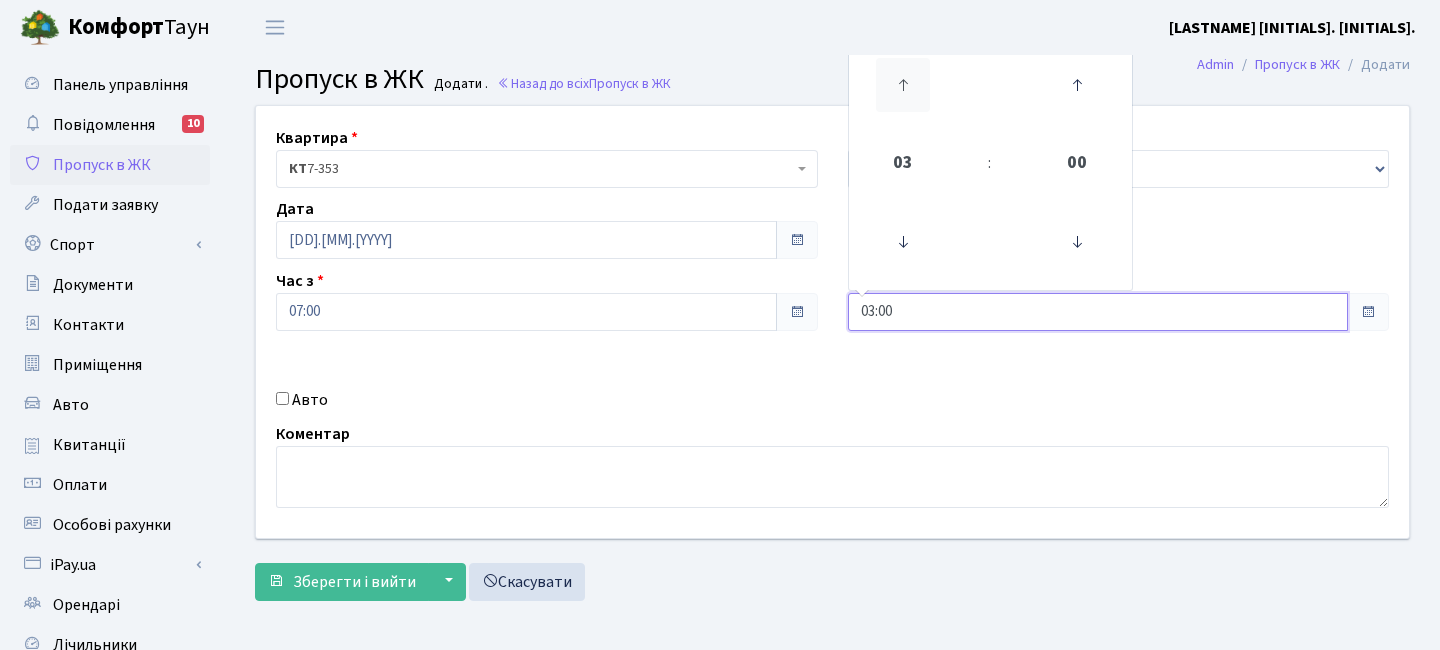click at bounding box center (903, 85) 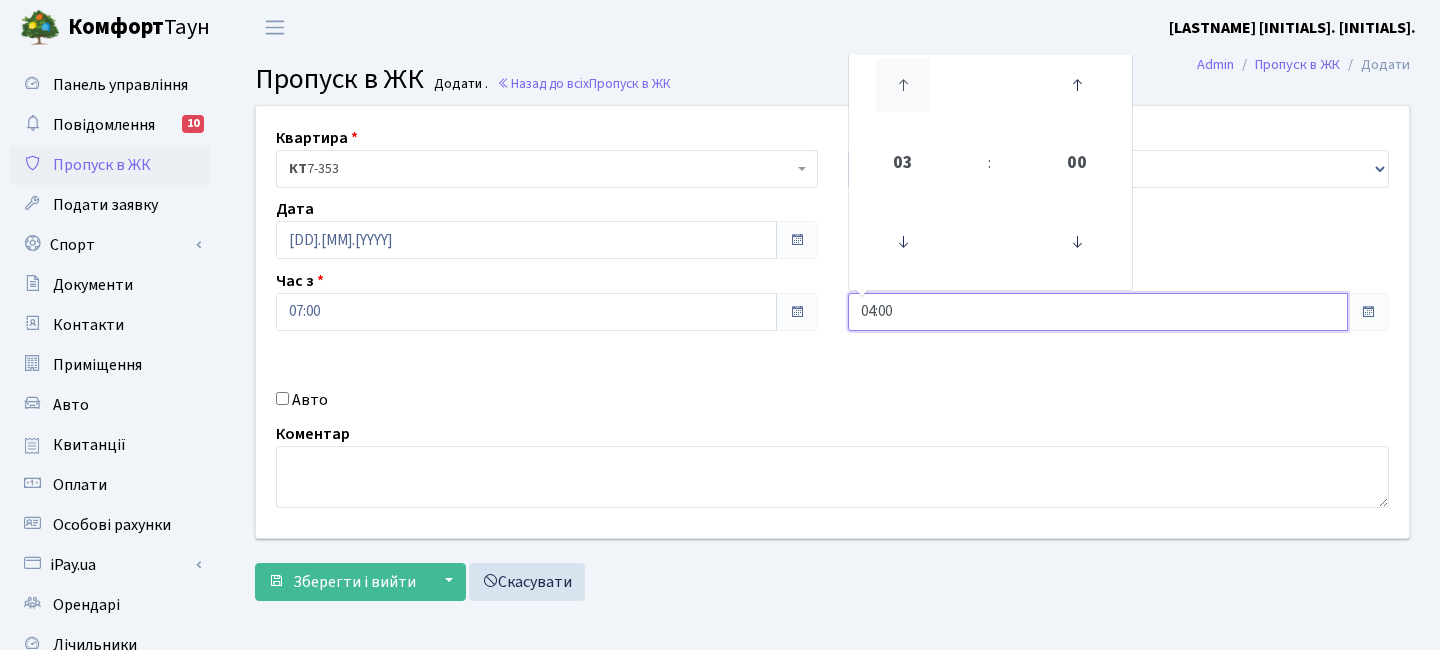 click at bounding box center [903, 85] 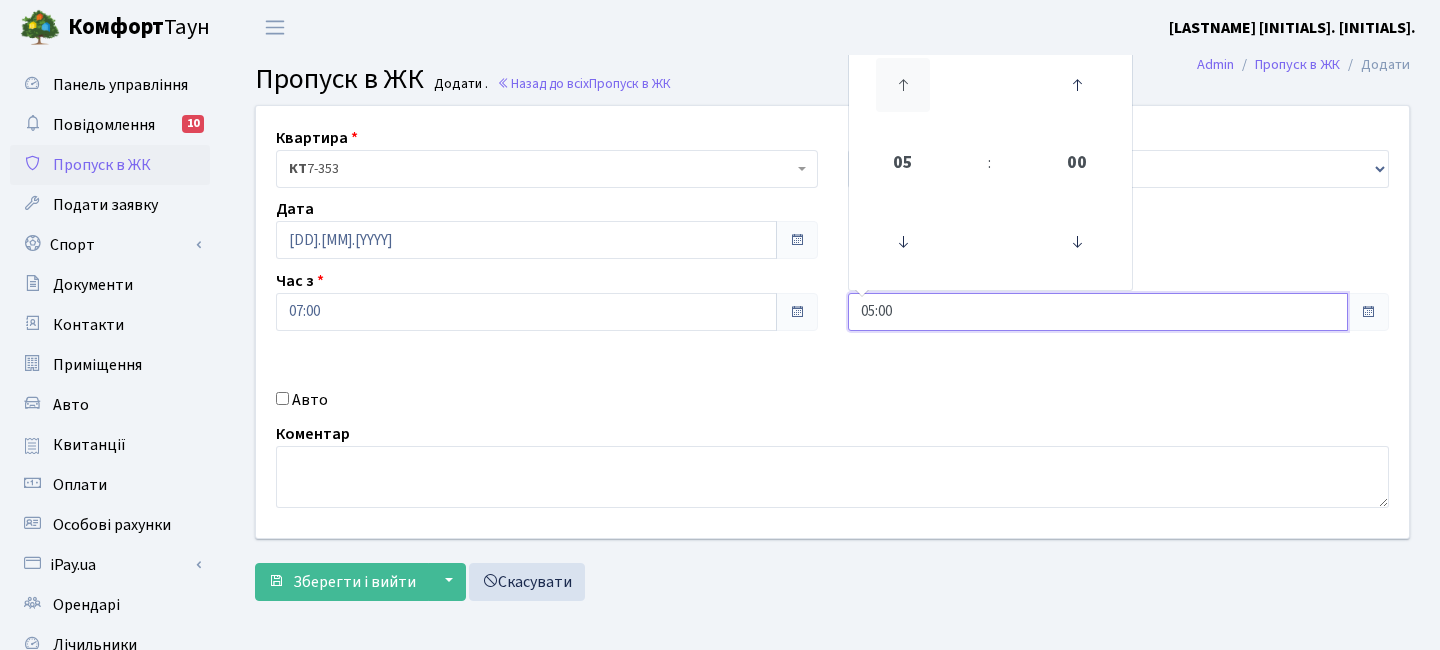 click at bounding box center (903, 85) 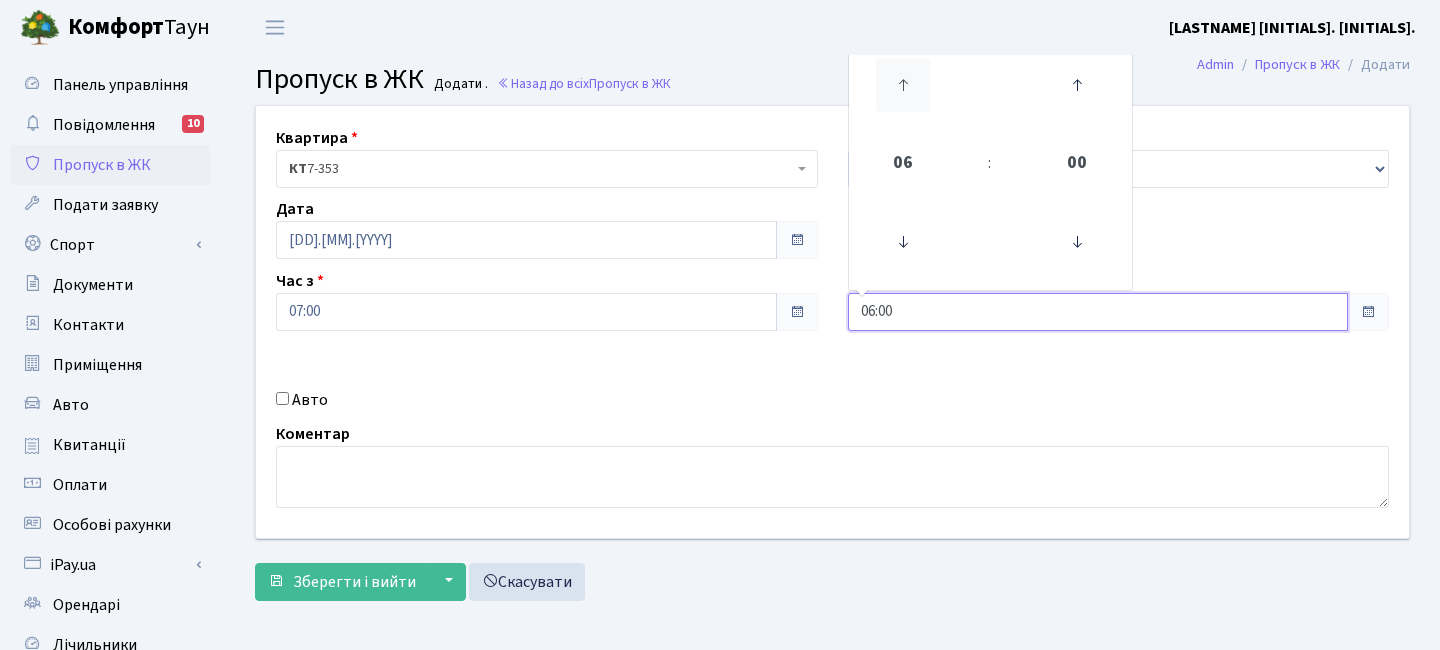 click at bounding box center (903, 85) 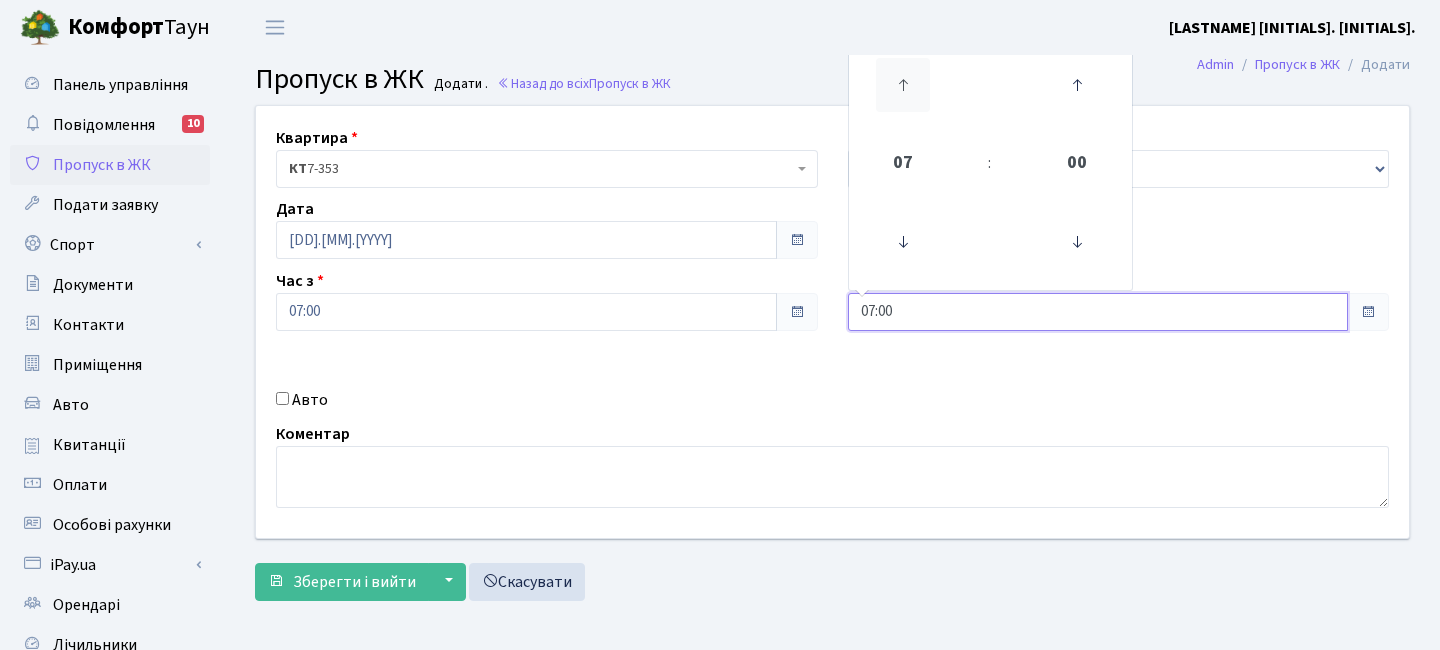 click at bounding box center [903, 85] 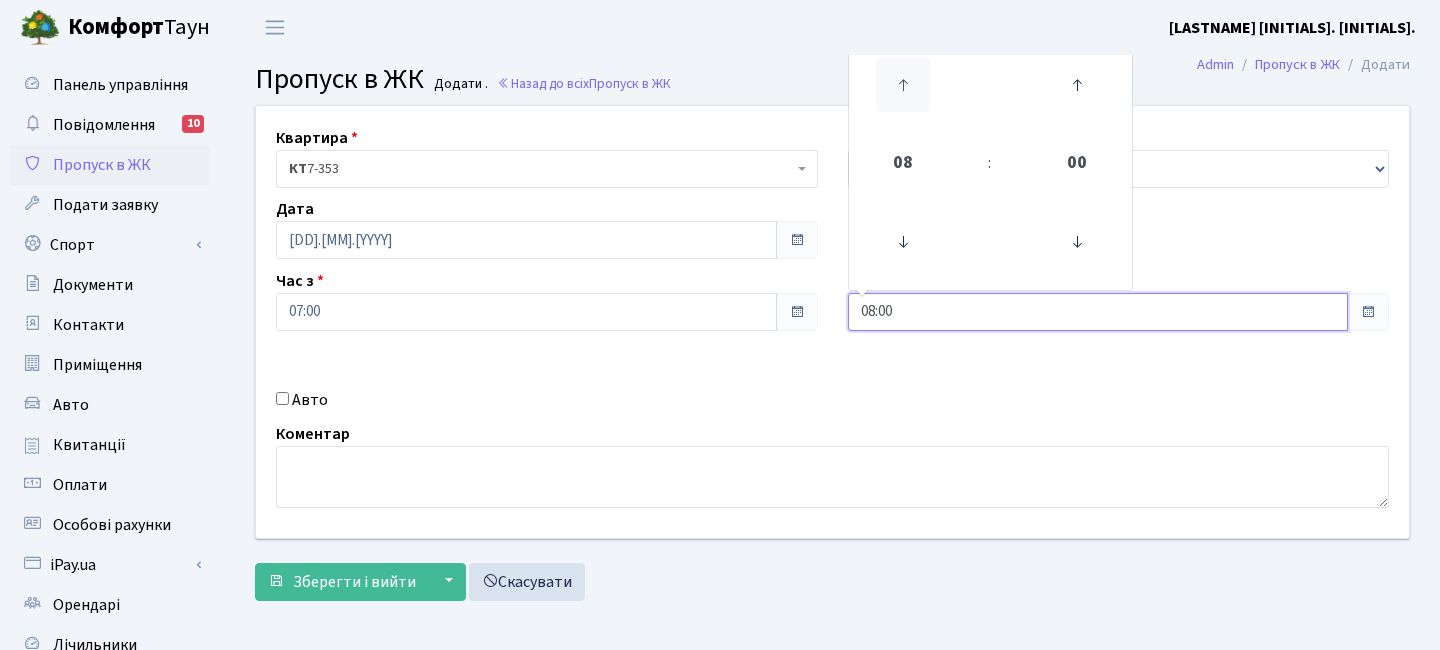 click at bounding box center [903, 85] 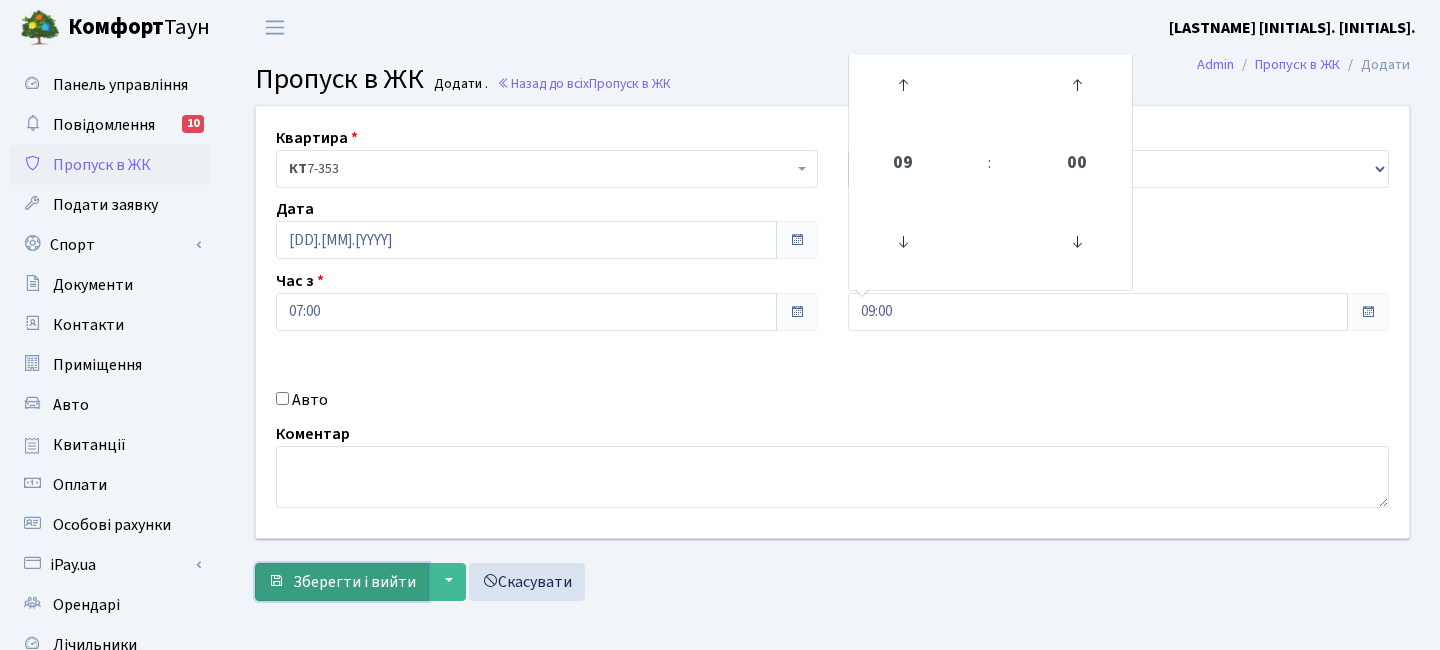 click on "Зберегти і вийти" at bounding box center (354, 582) 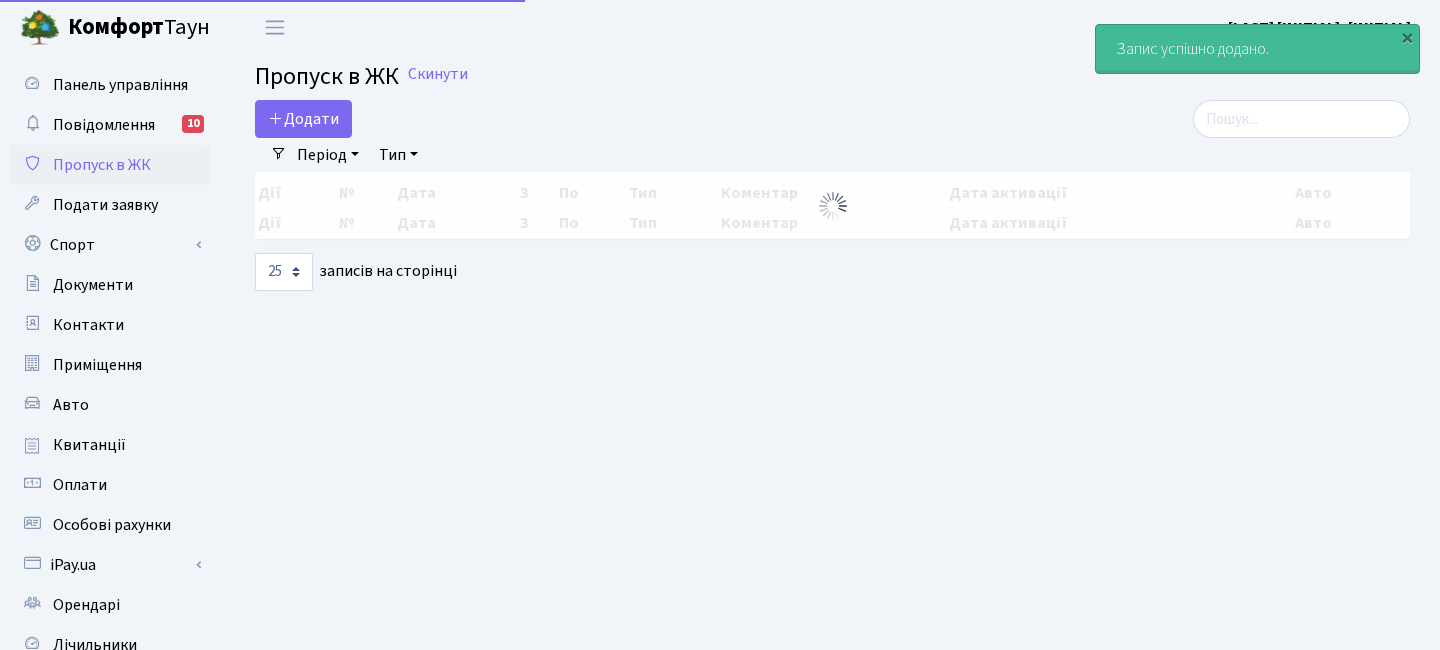 select on "25" 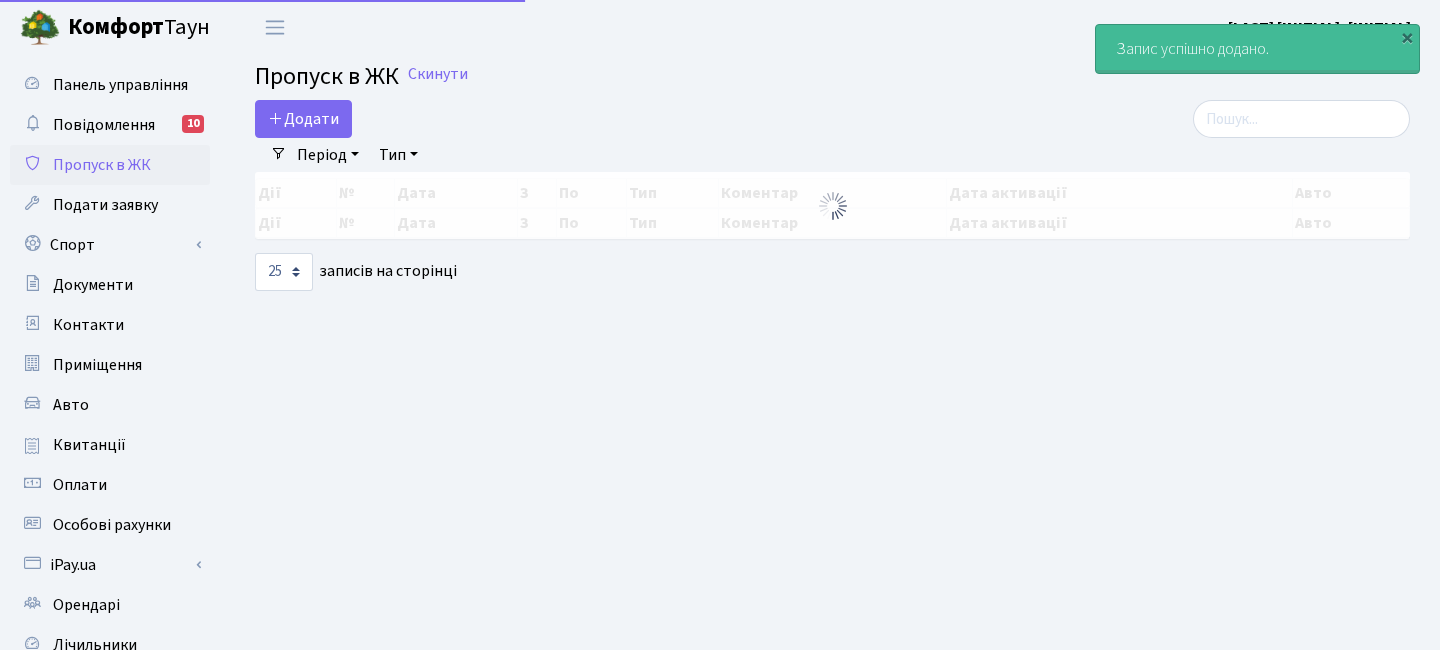 scroll, scrollTop: 0, scrollLeft: 0, axis: both 